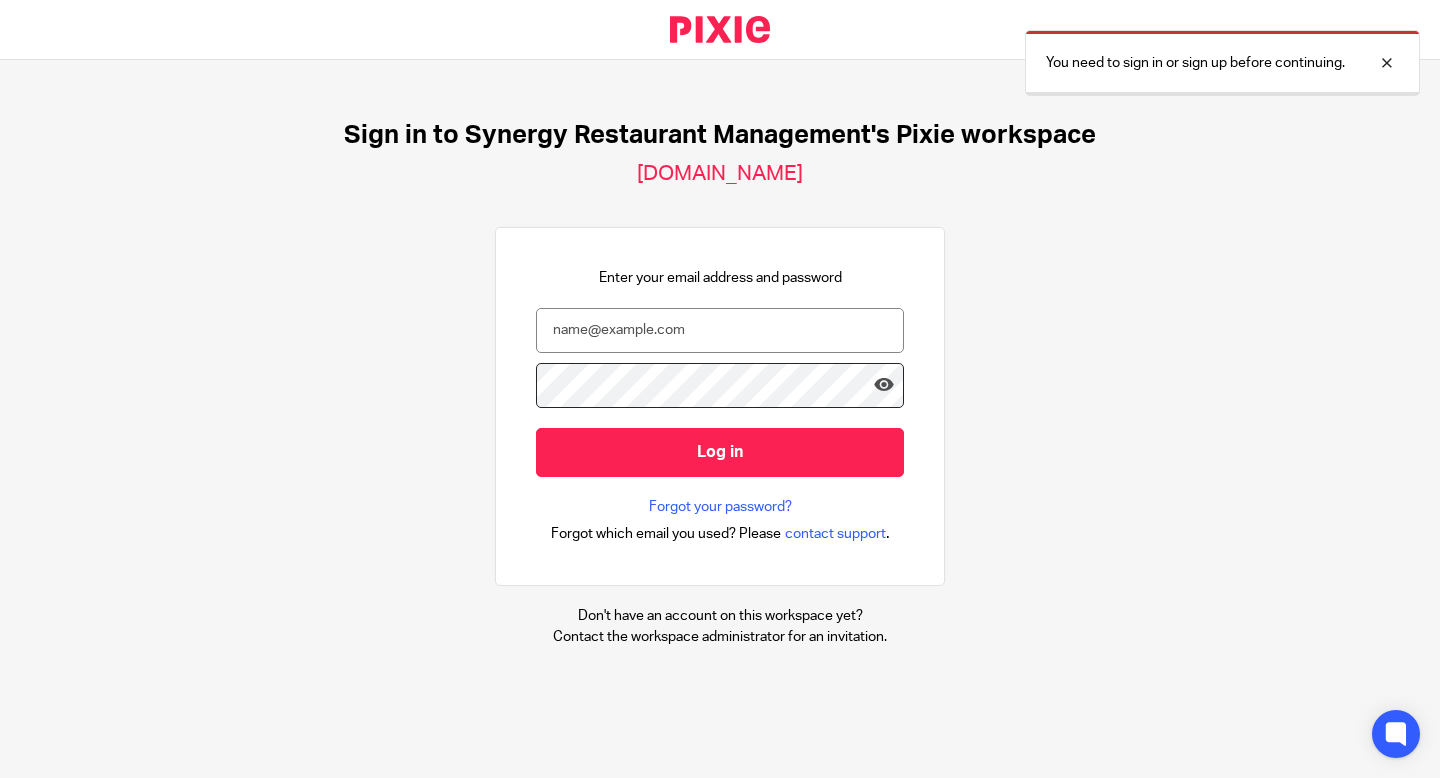 scroll, scrollTop: 0, scrollLeft: 0, axis: both 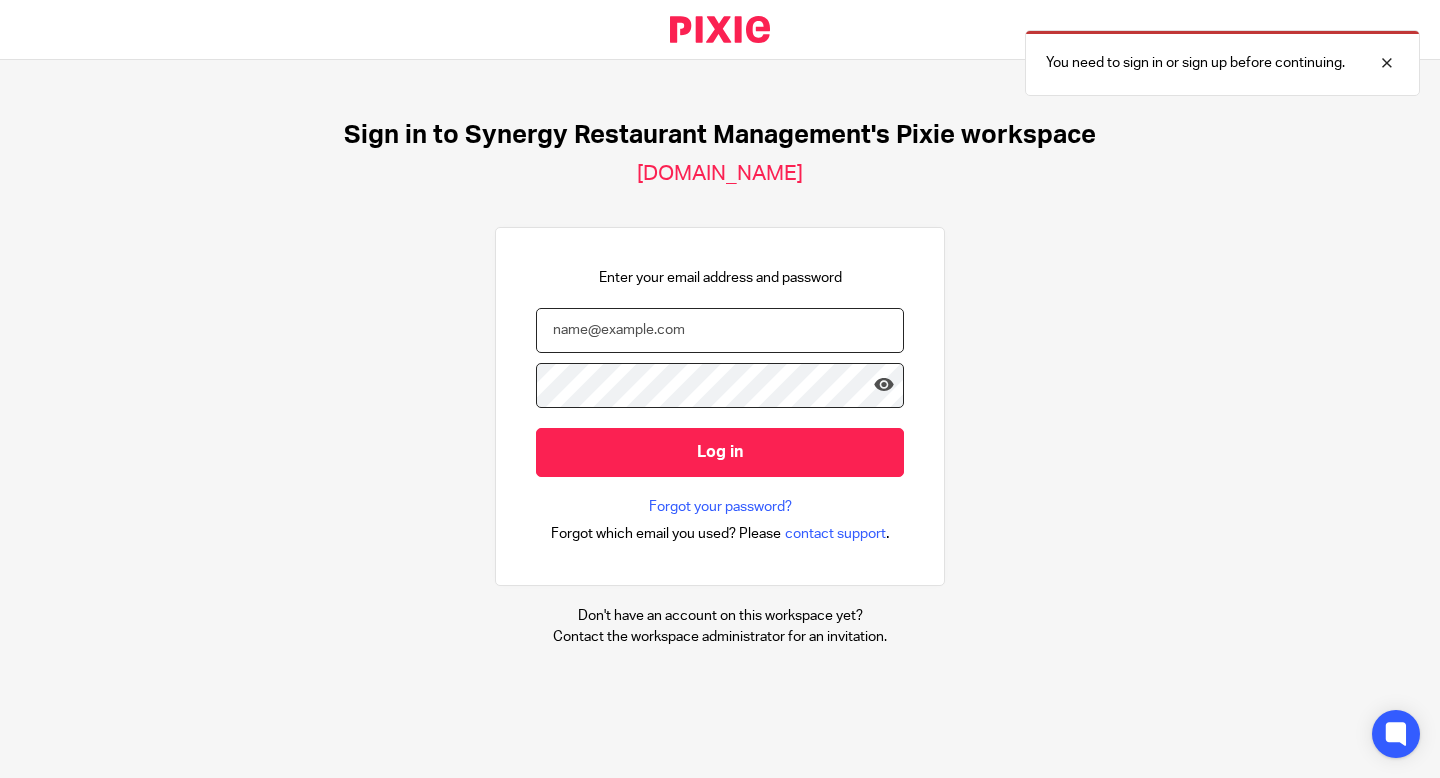 click at bounding box center [720, 330] 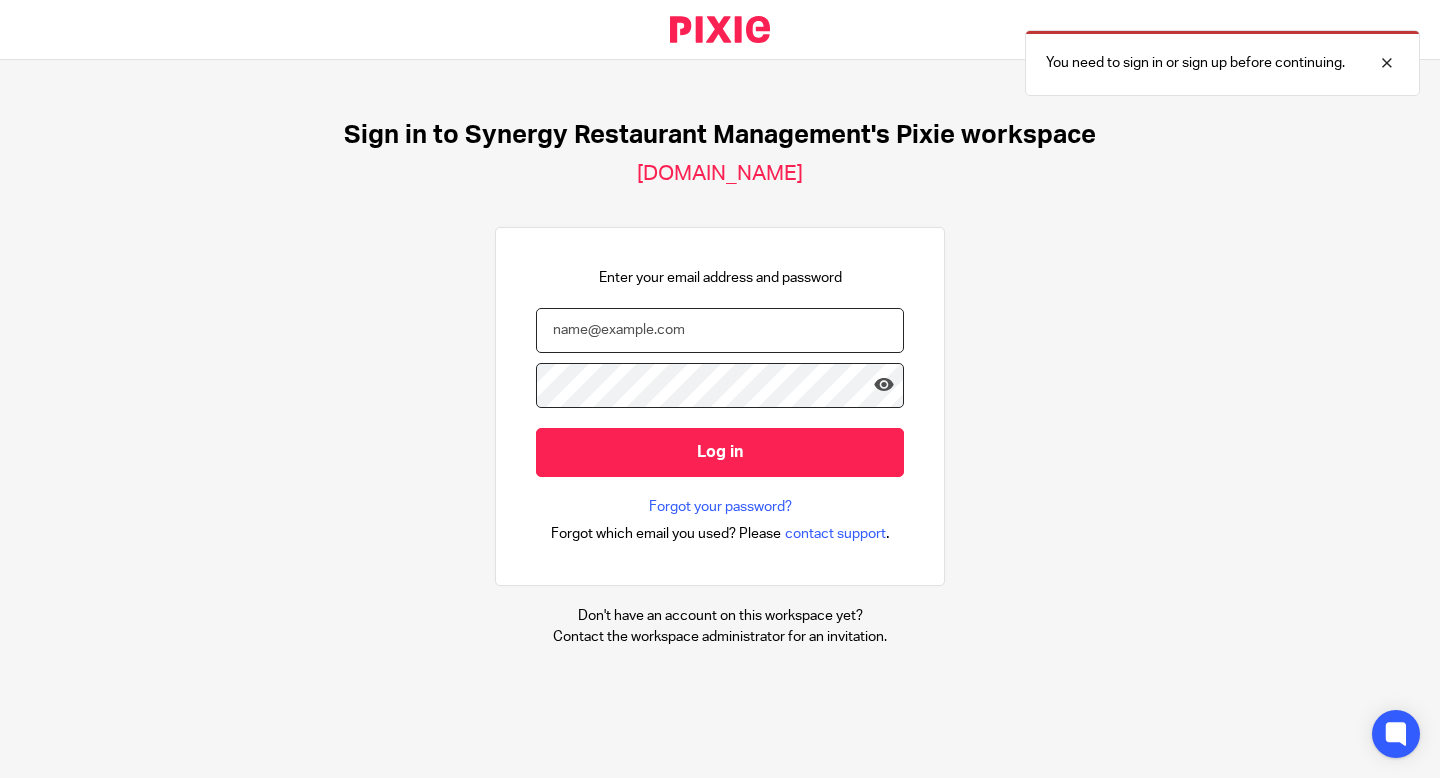 type on "Banks" 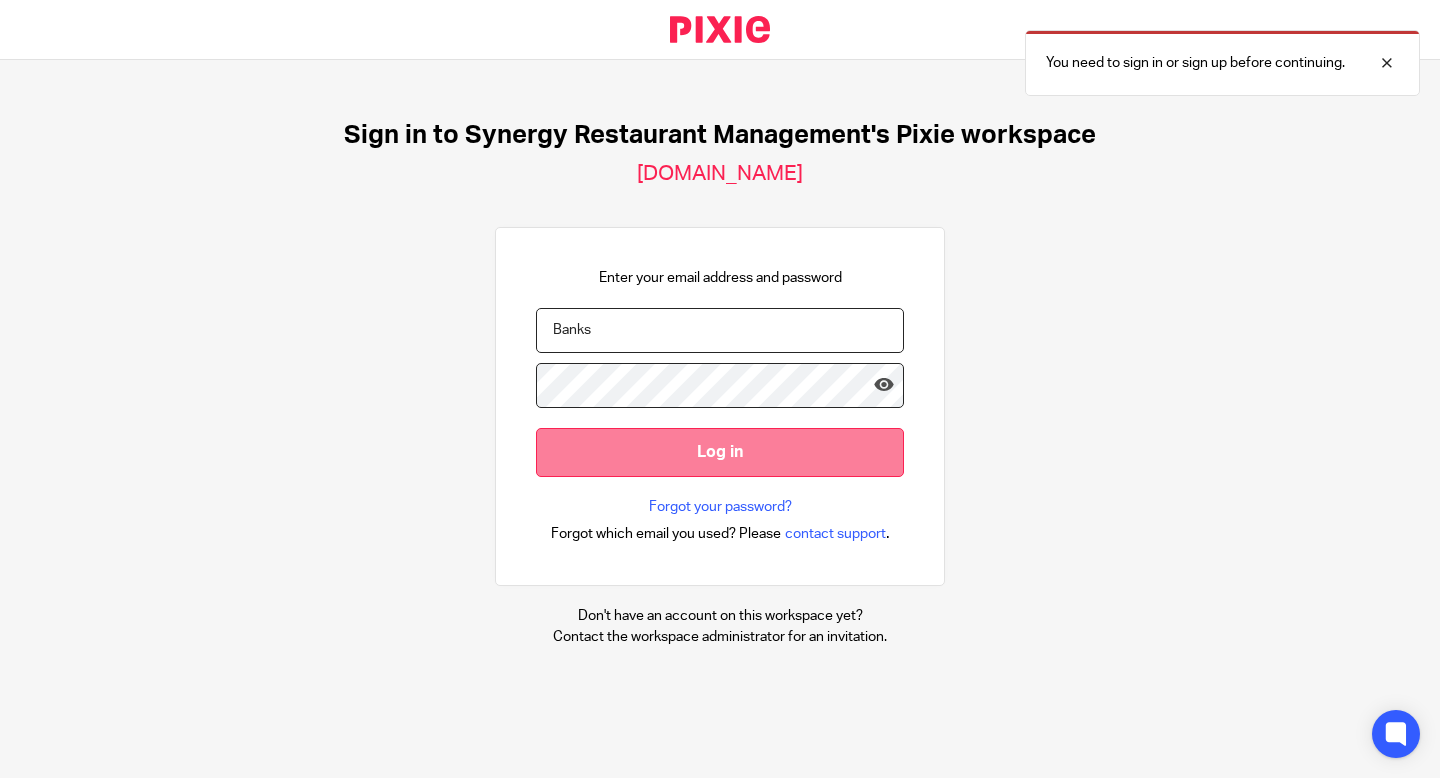 click on "Log in" at bounding box center [720, 452] 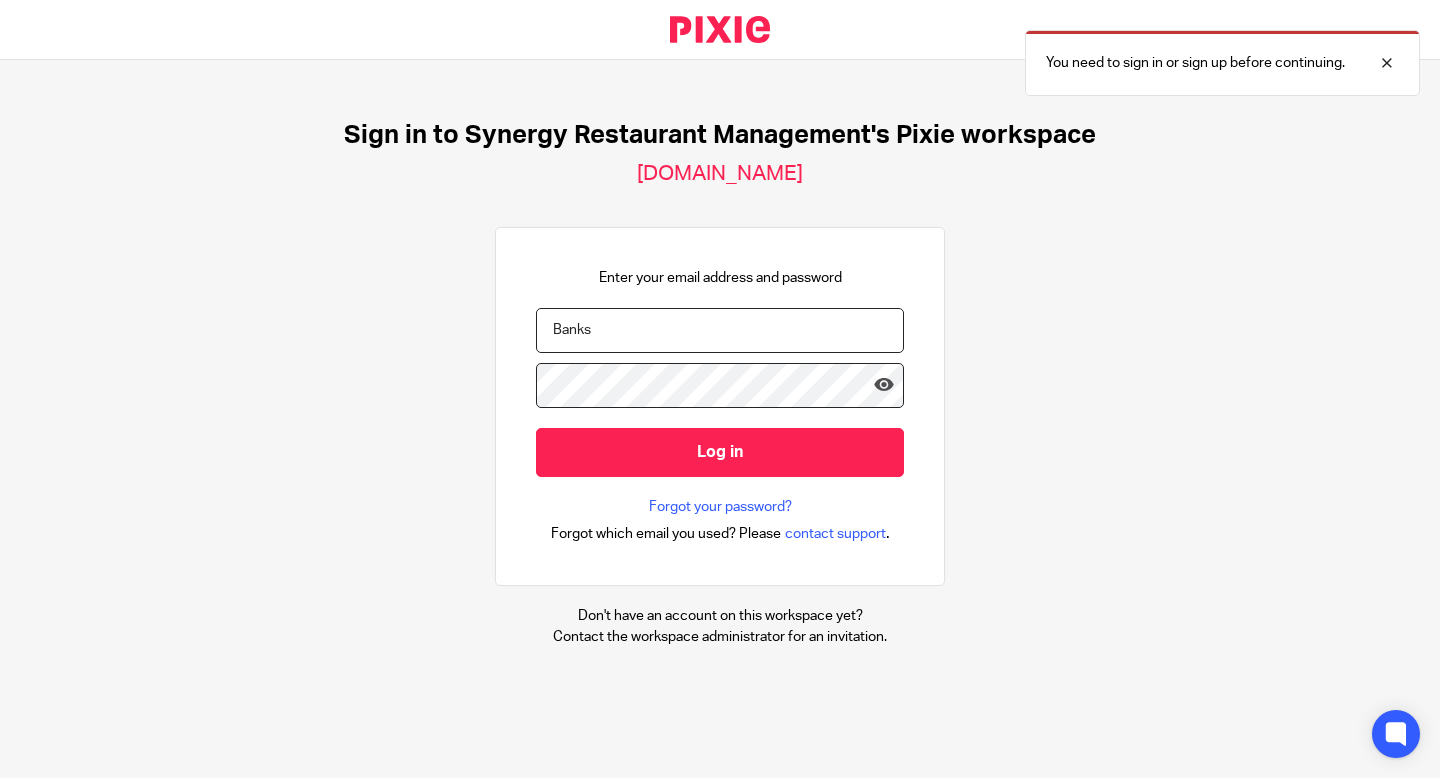 click on "Banks" at bounding box center [720, 330] 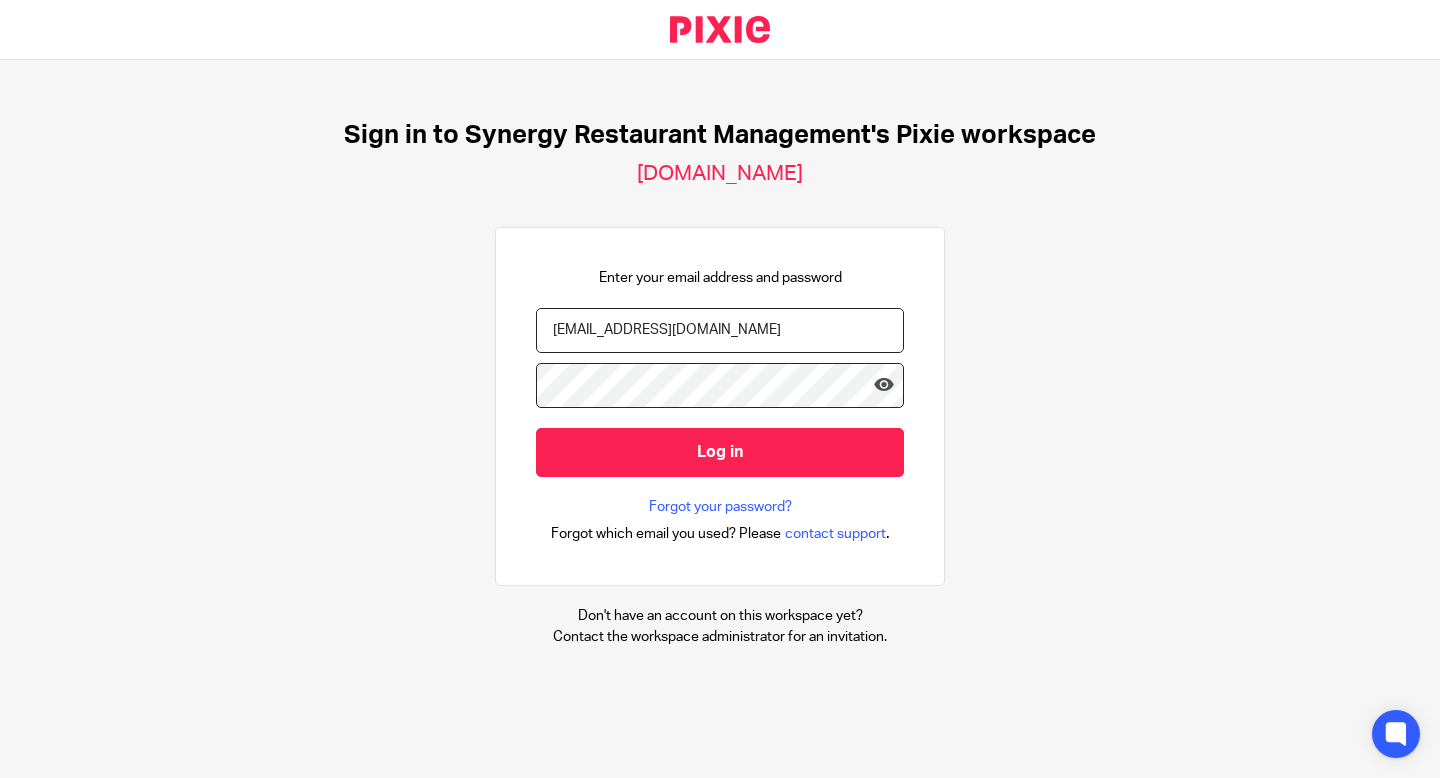 type on "kbanks@synergy-management.net" 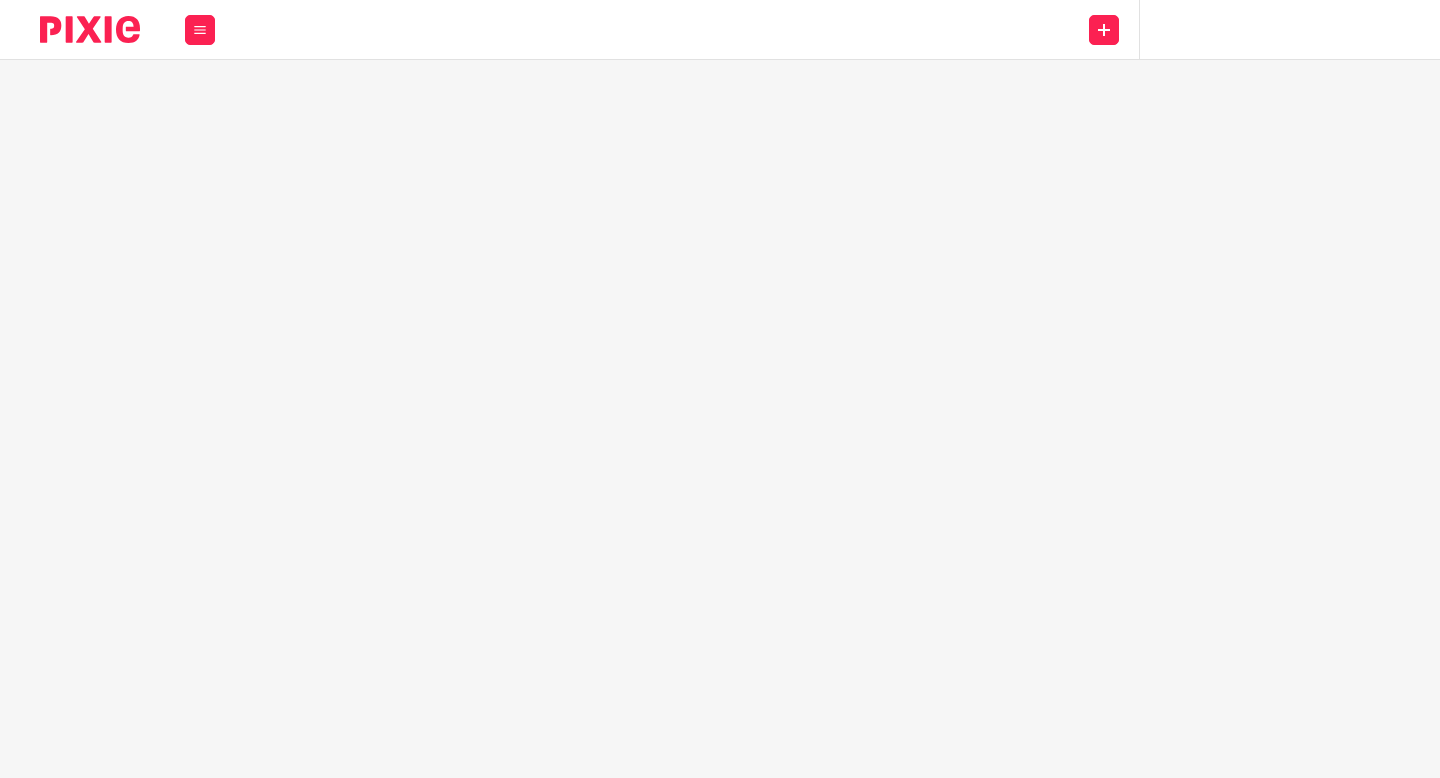 scroll, scrollTop: 0, scrollLeft: 0, axis: both 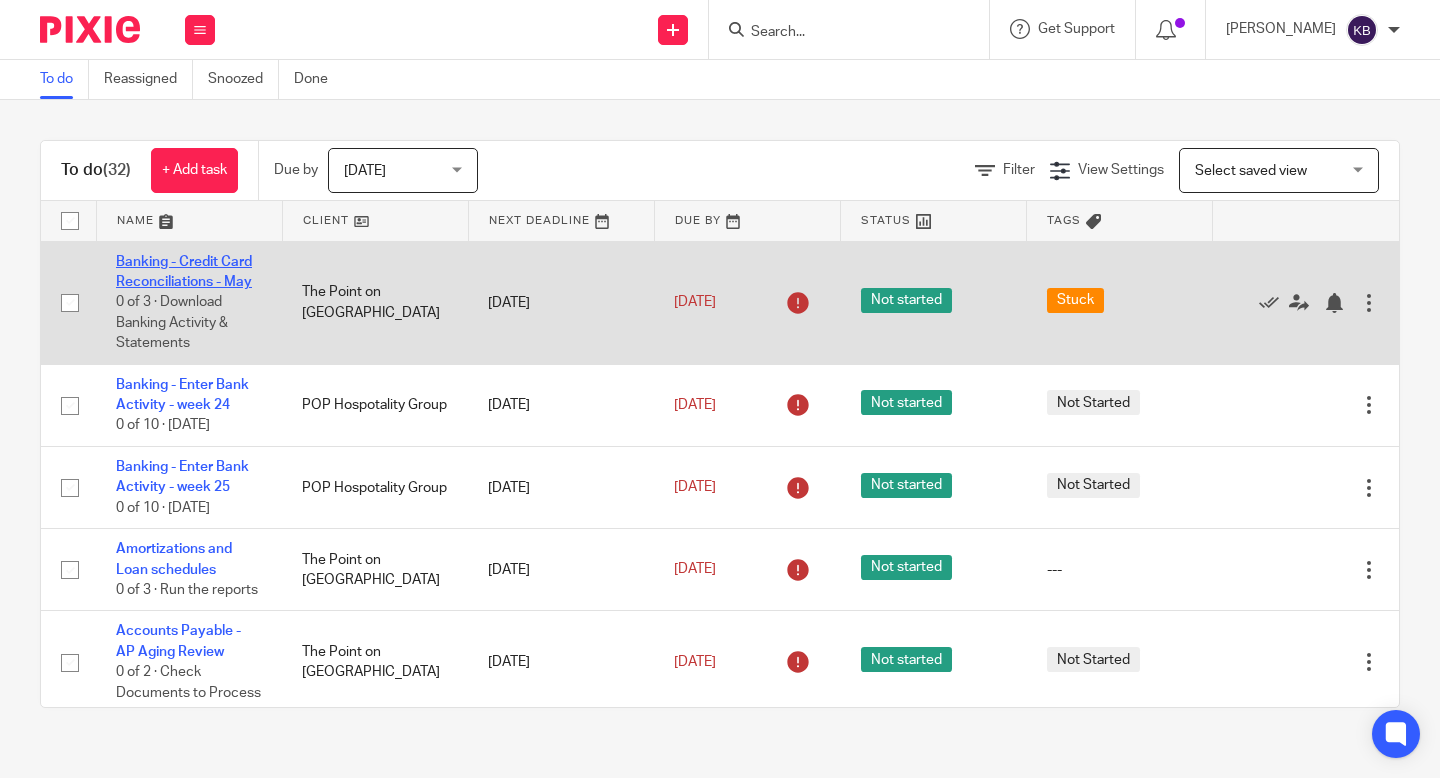 click on "Banking - Credit Card Reconciliations - May" at bounding box center (184, 272) 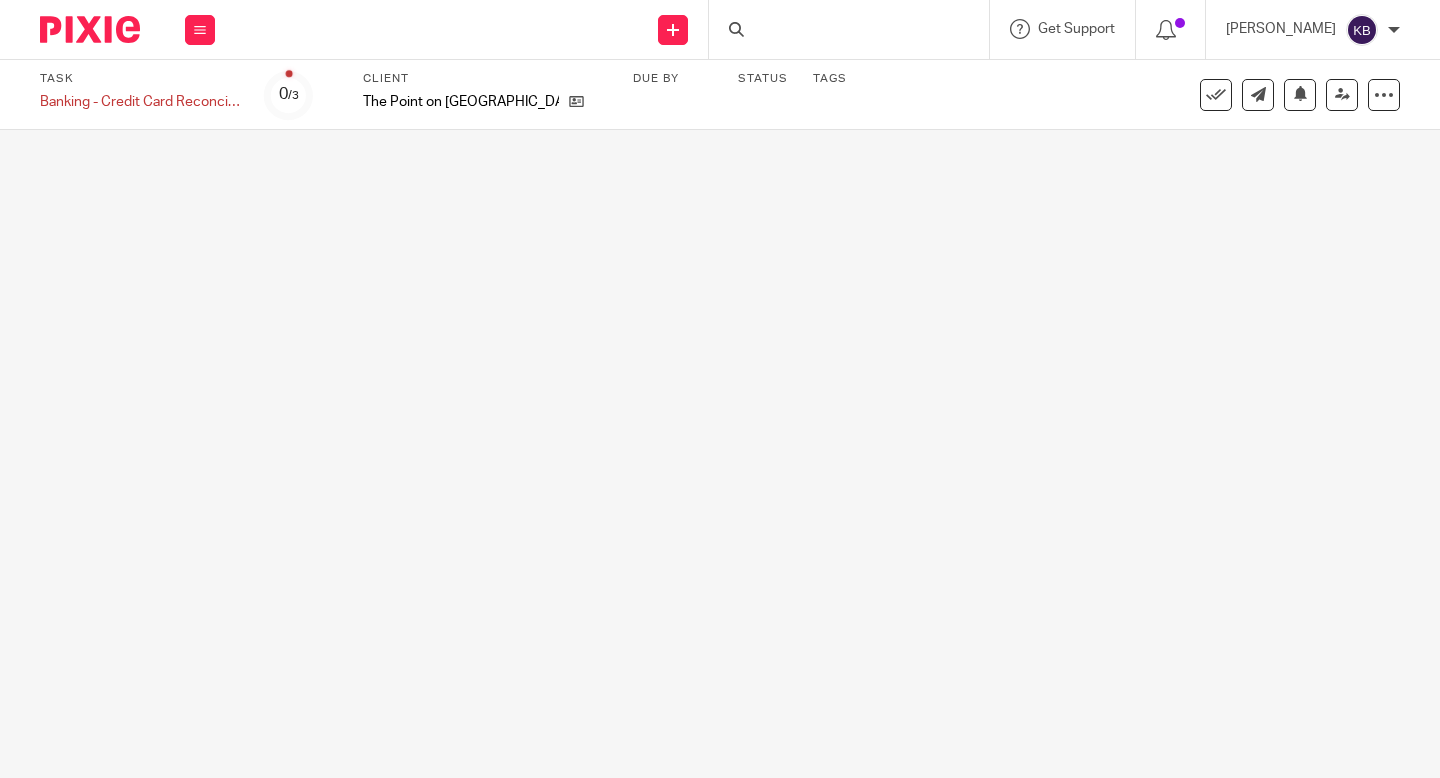 scroll, scrollTop: 0, scrollLeft: 0, axis: both 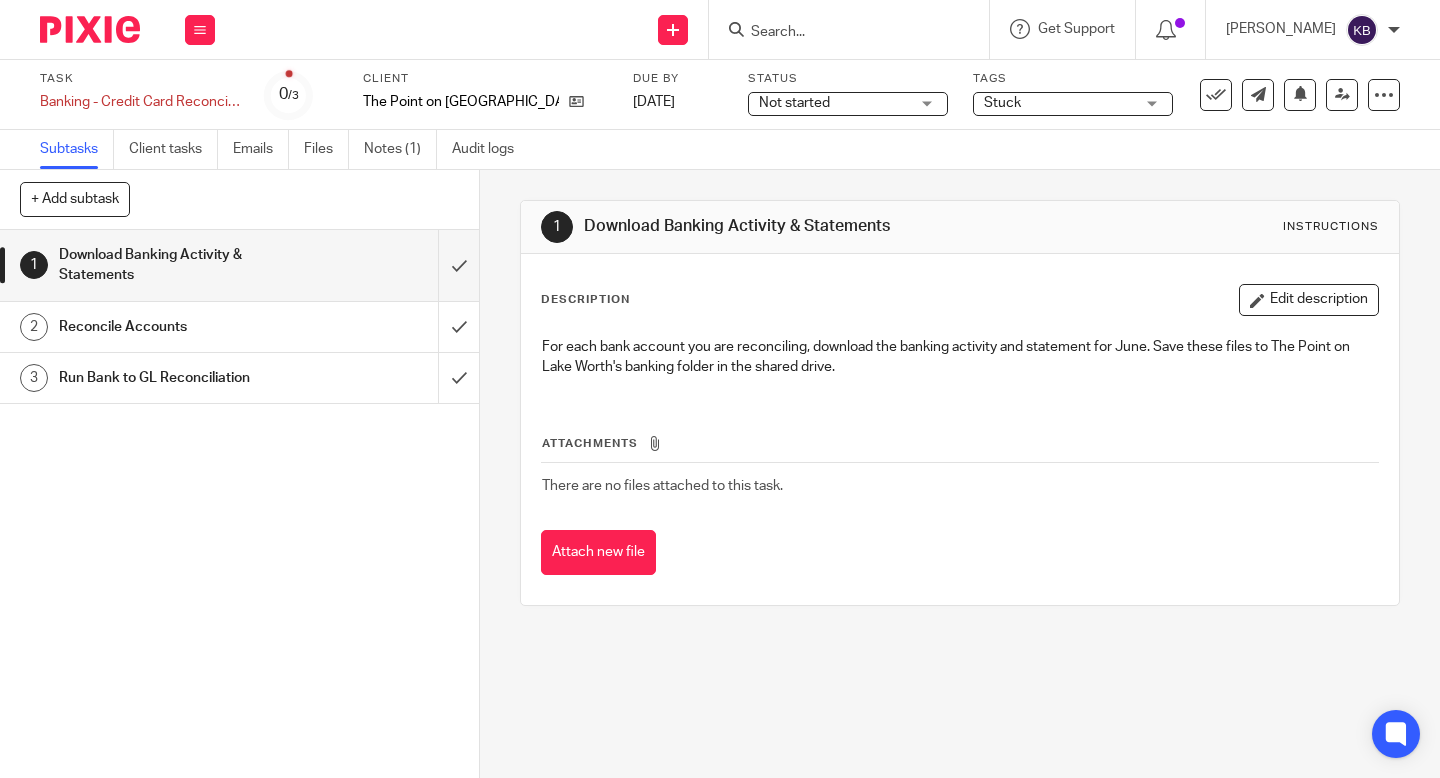 click on "Not started
Not started" at bounding box center (848, 104) 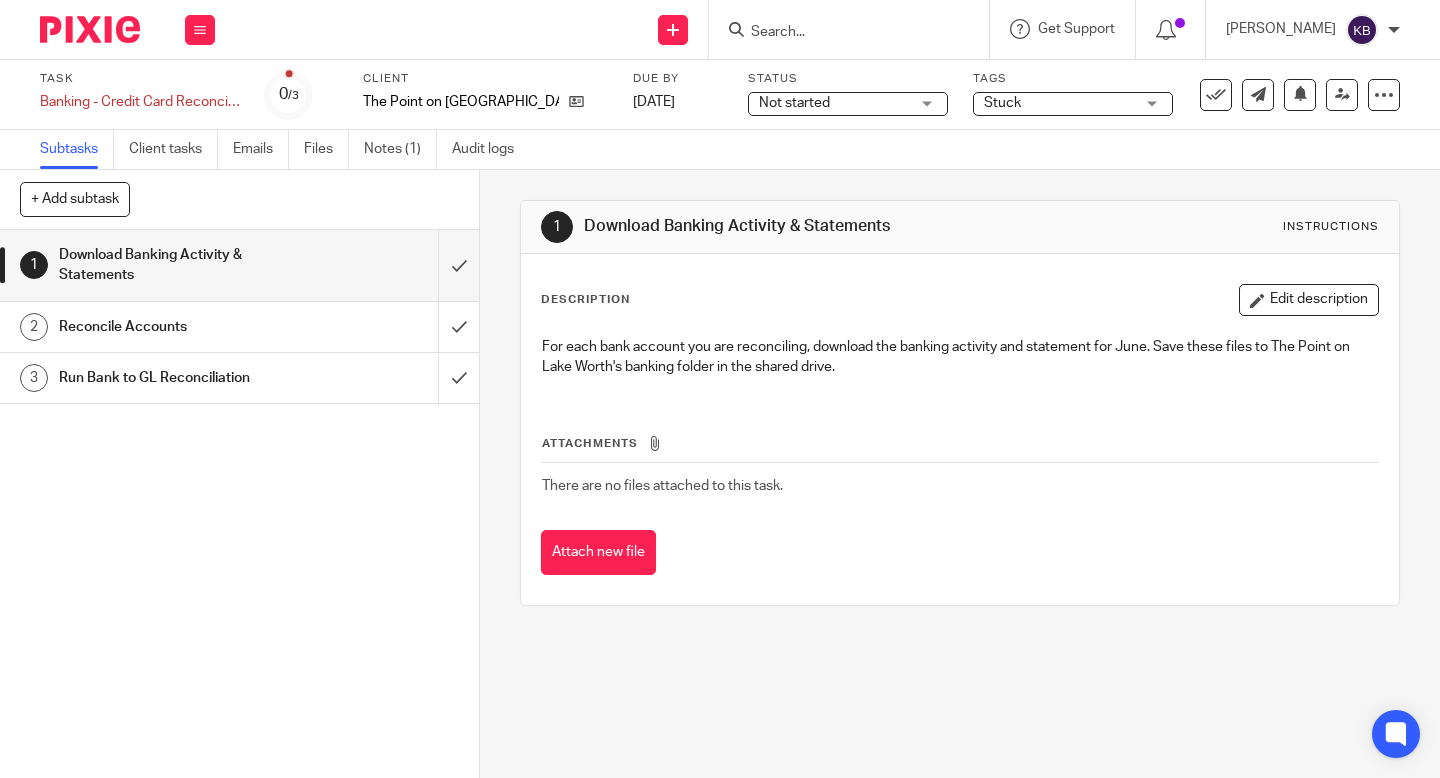 click on "Tags" at bounding box center [1073, 79] 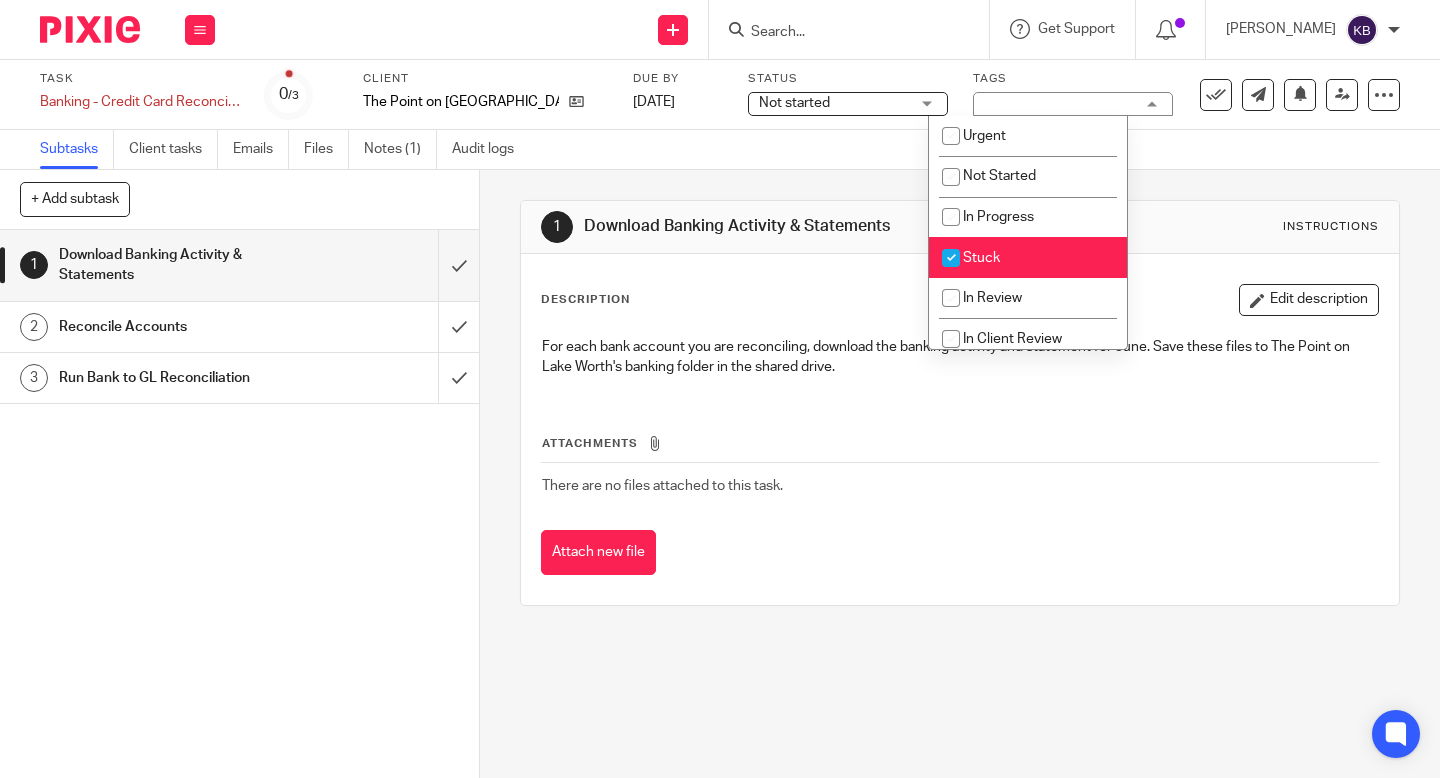 click at bounding box center [951, 258] 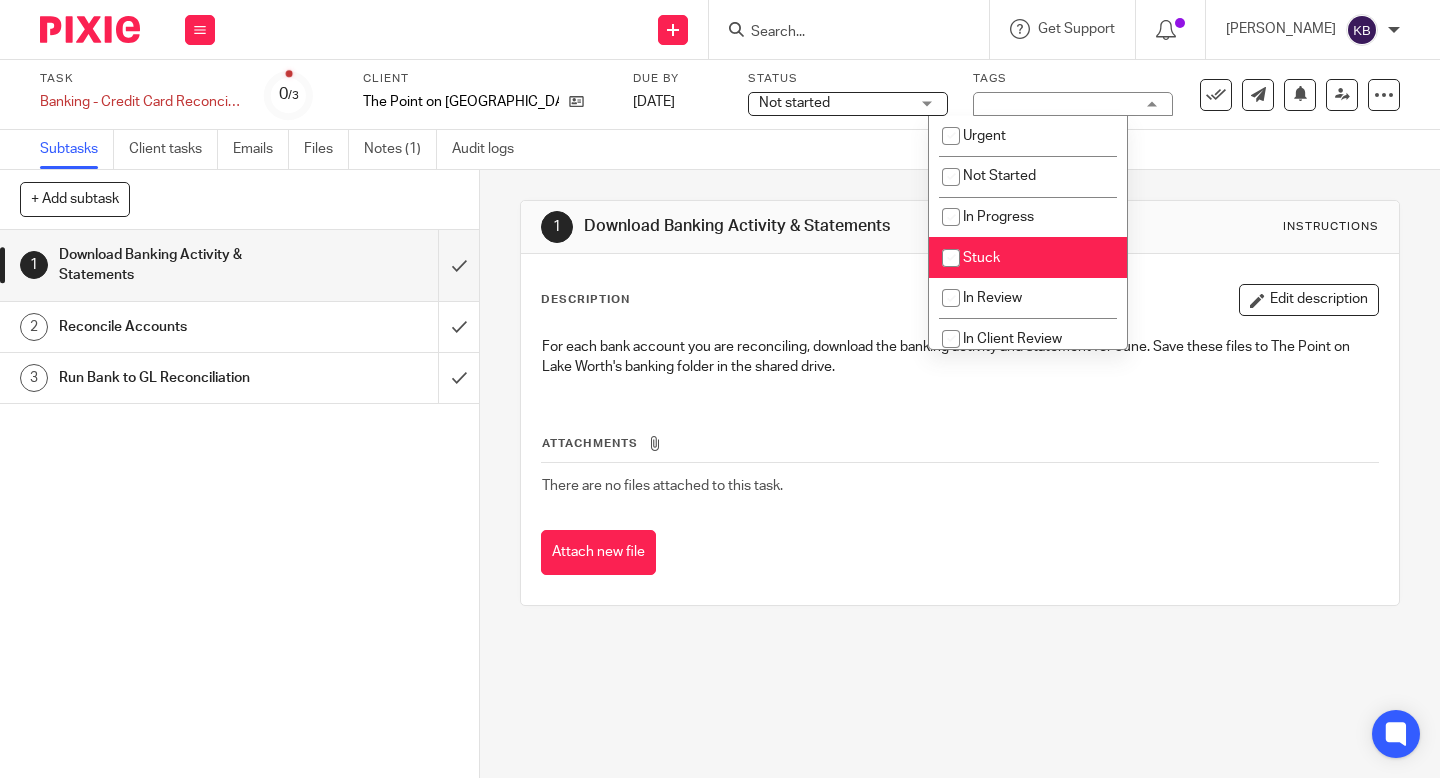 checkbox on "false" 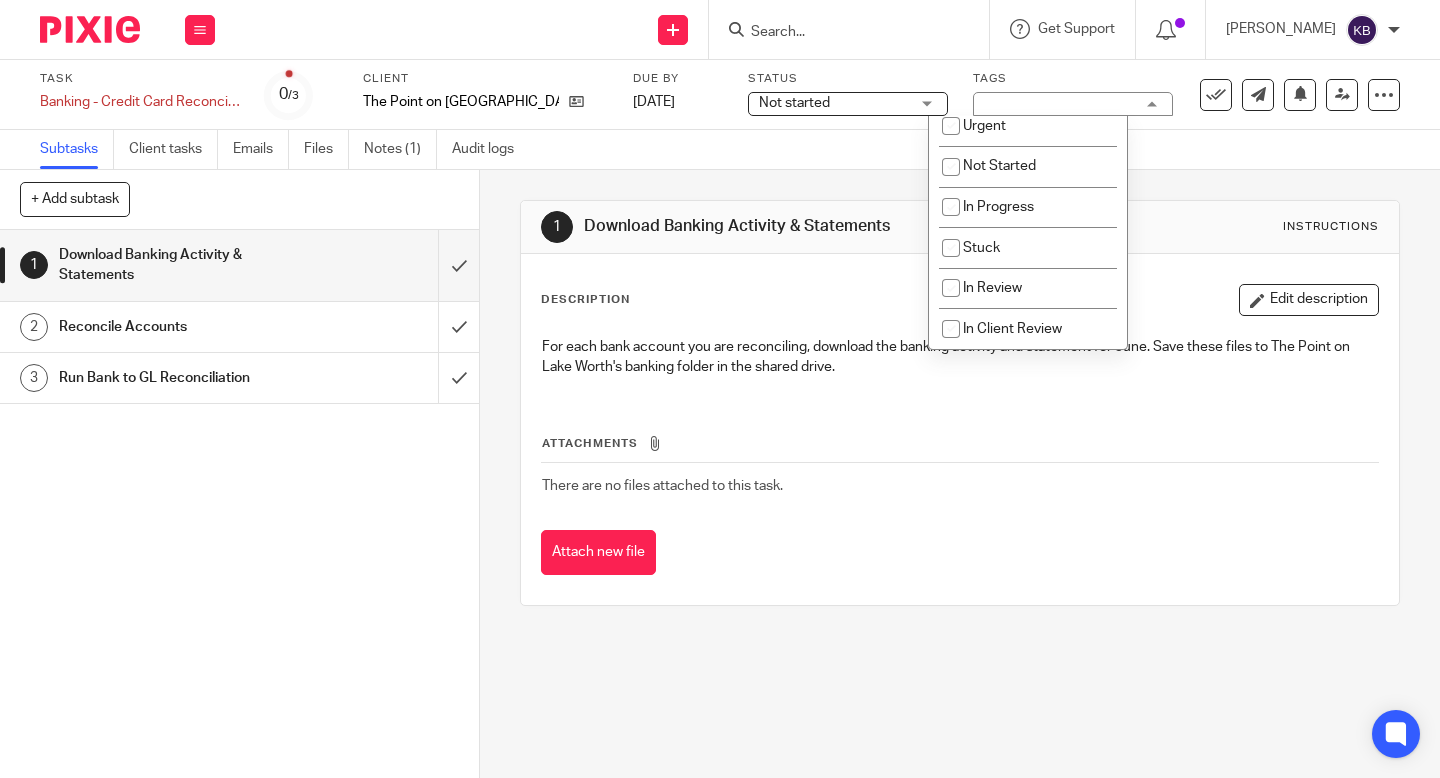 scroll, scrollTop: 0, scrollLeft: 0, axis: both 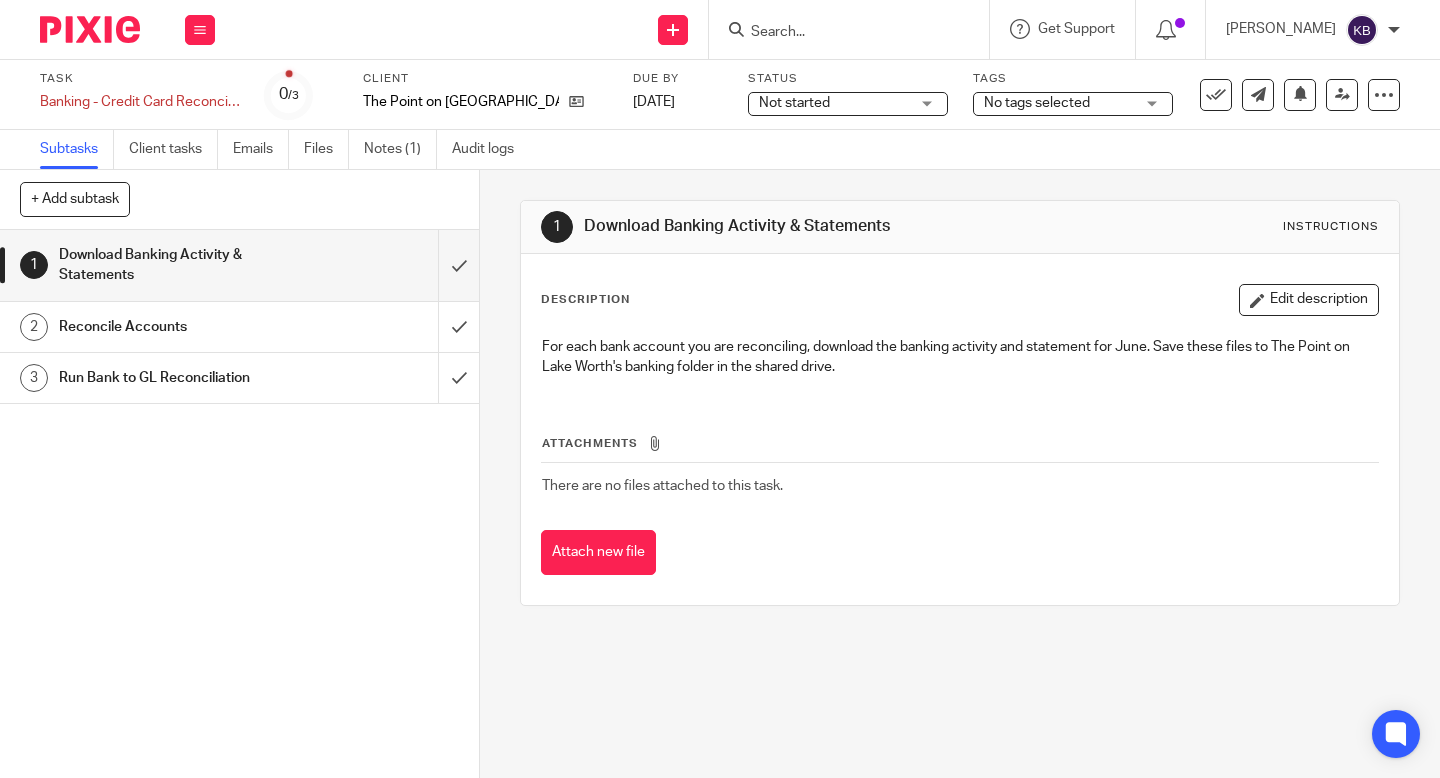 click on "Description
Edit description
For each bank account you are reconciling, download the banking activity and statement for June. Save these files to The Point on Lake Worth's banking folder in the shared drive.           Attachments     There are no files attached to this task.   Attach new file" at bounding box center [960, 429] 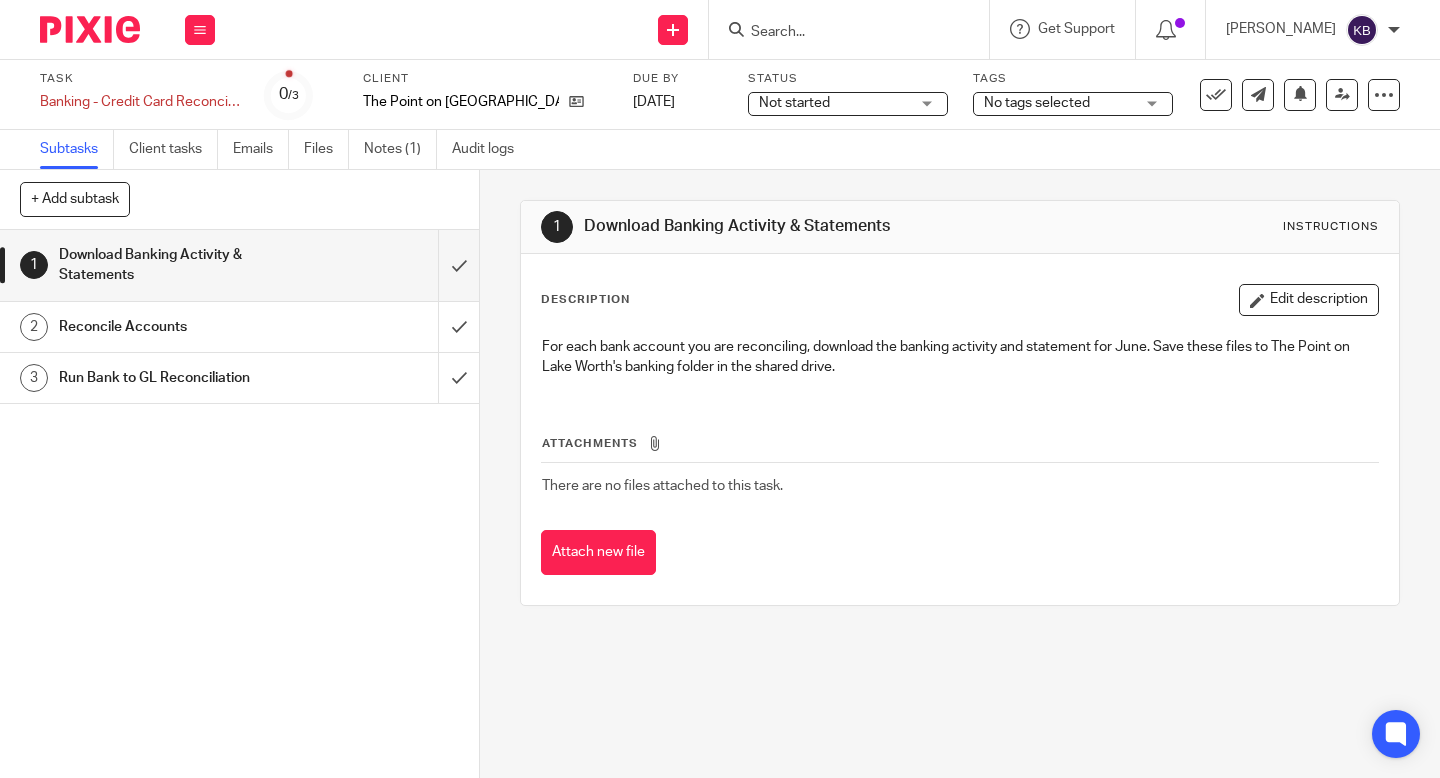 click at bounding box center (1216, 95) 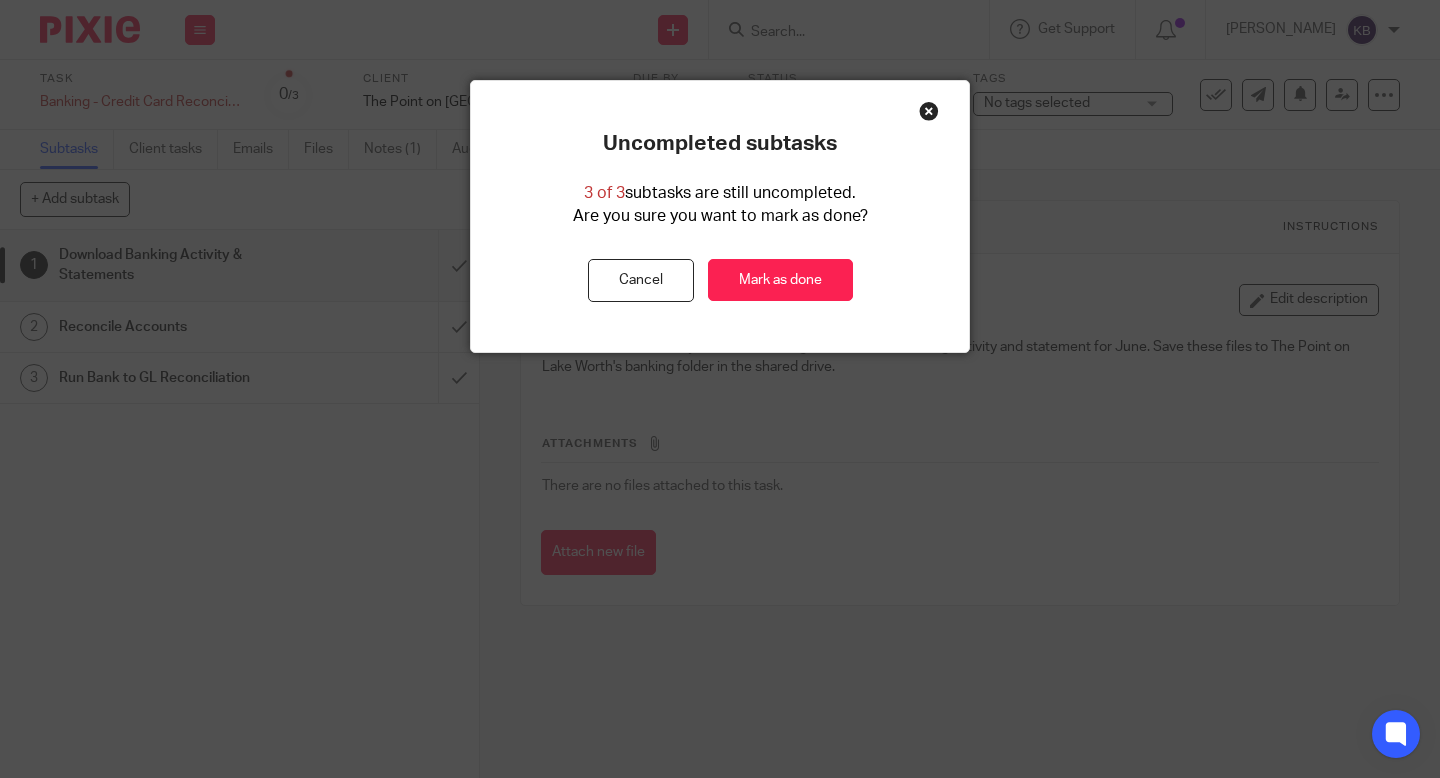 click at bounding box center [929, 111] 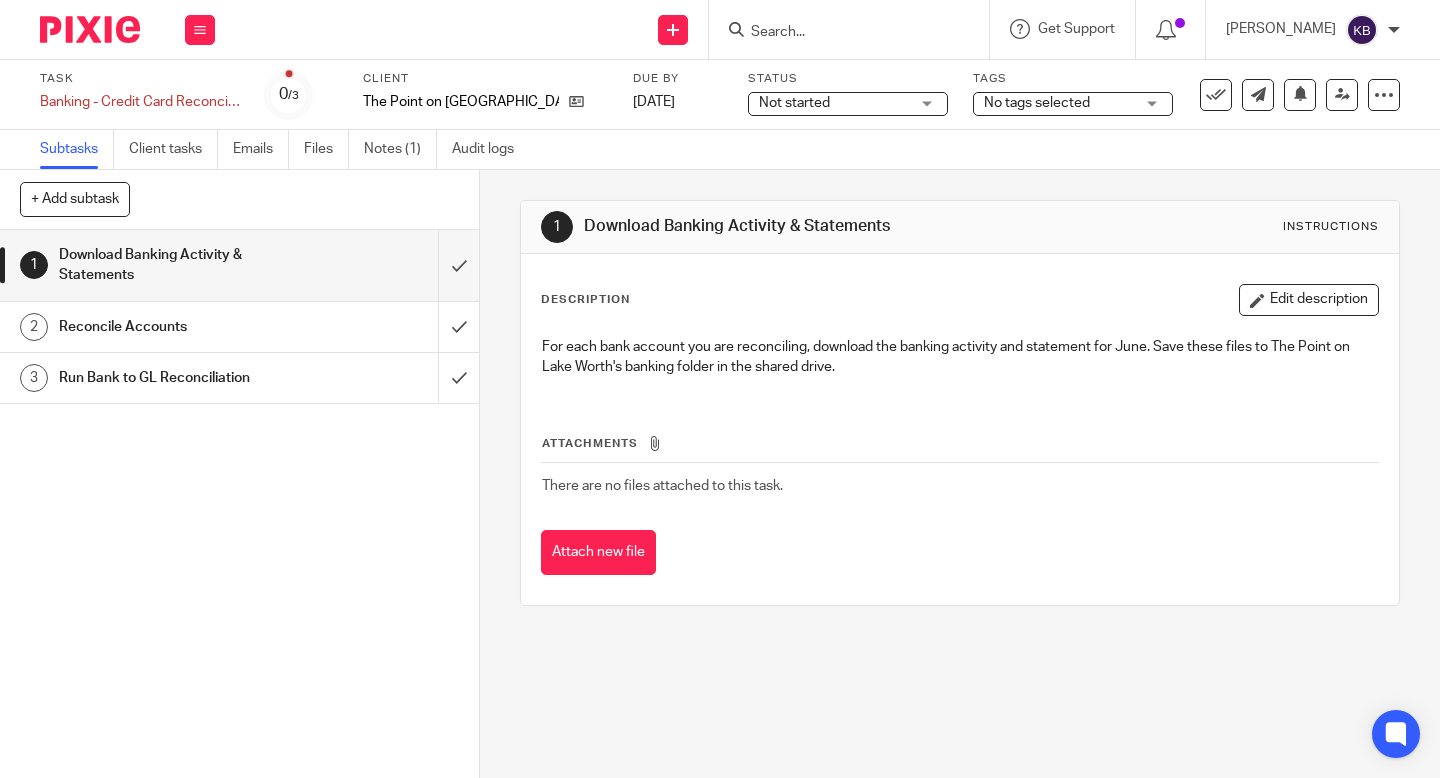 click on "Reconcile Accounts" at bounding box center (179, 327) 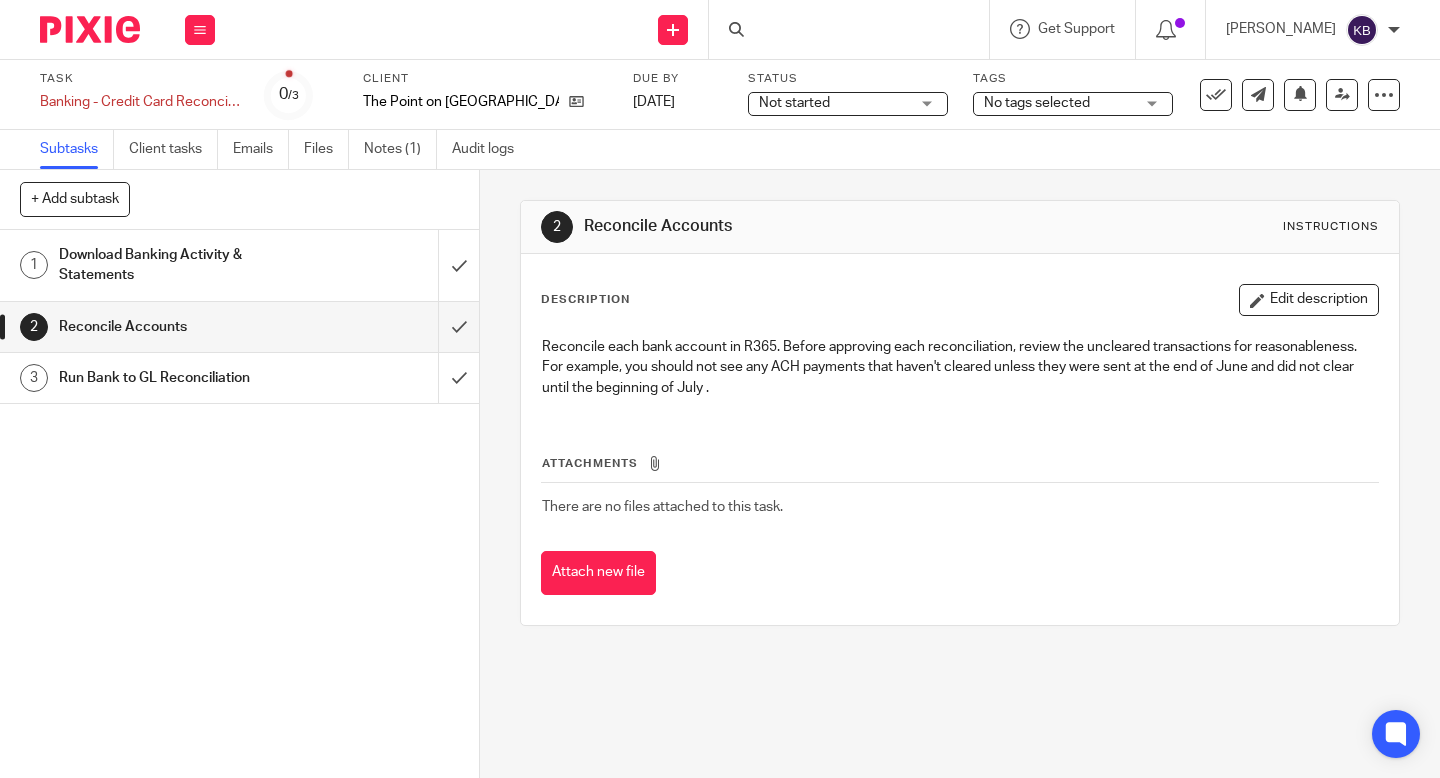 scroll, scrollTop: 0, scrollLeft: 0, axis: both 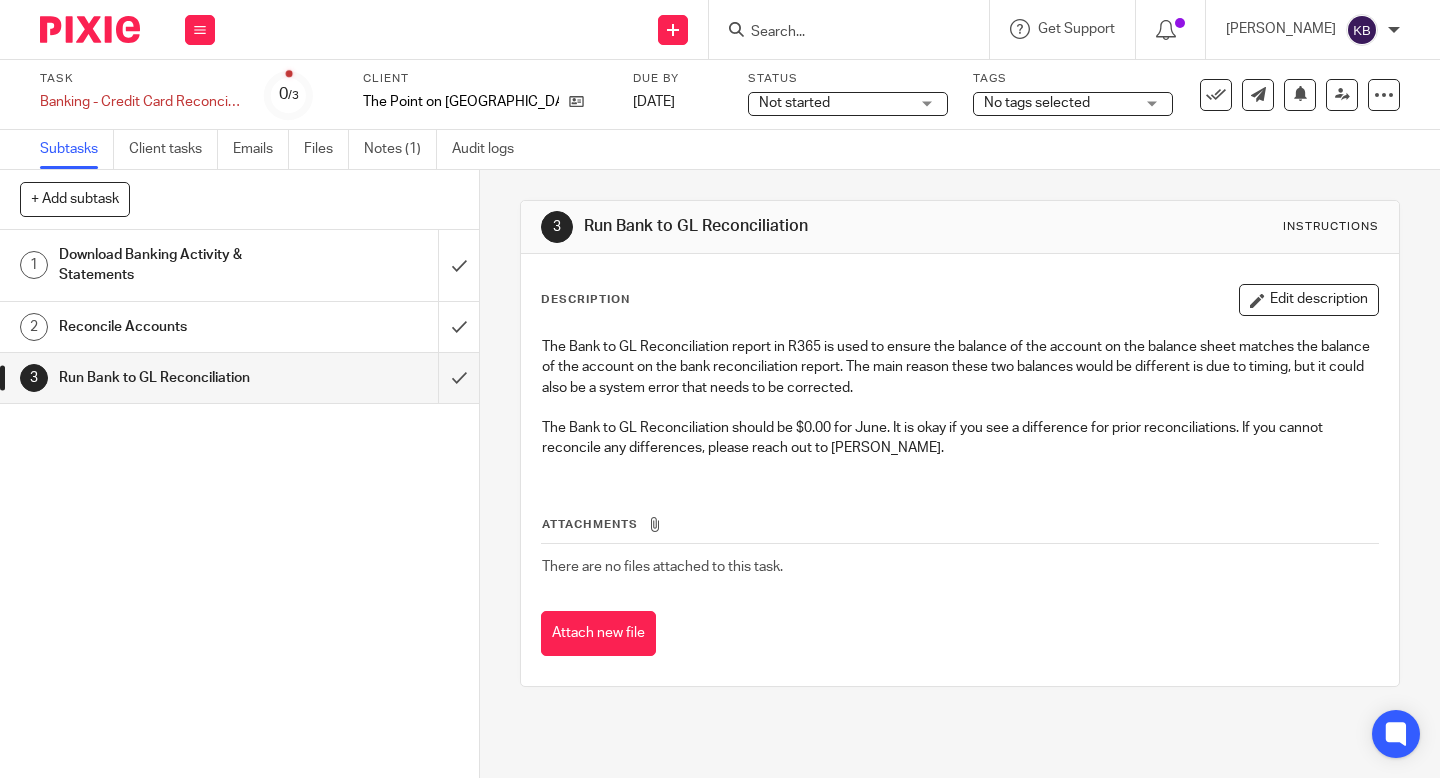 click on "Download Banking Activity & Statements" at bounding box center [238, 265] 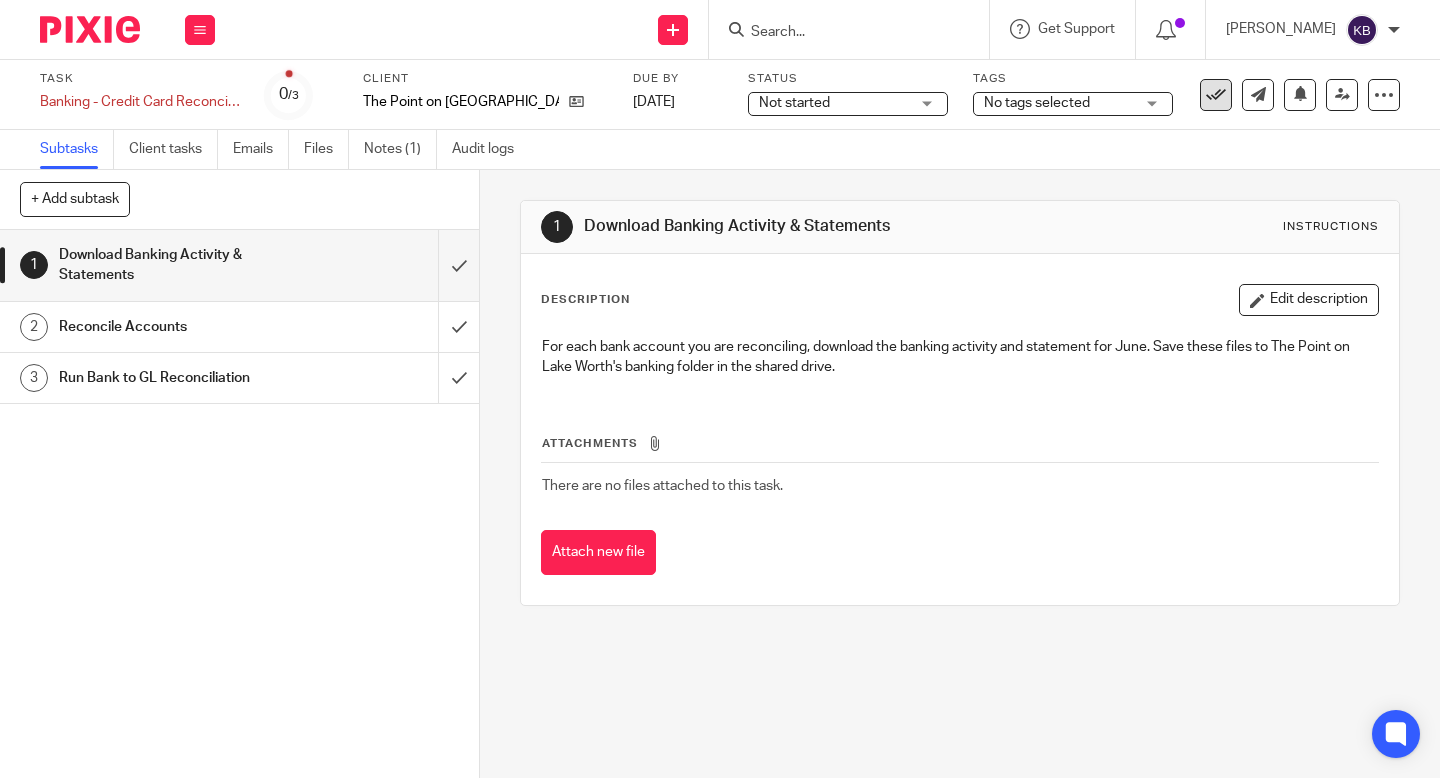 scroll, scrollTop: 0, scrollLeft: 0, axis: both 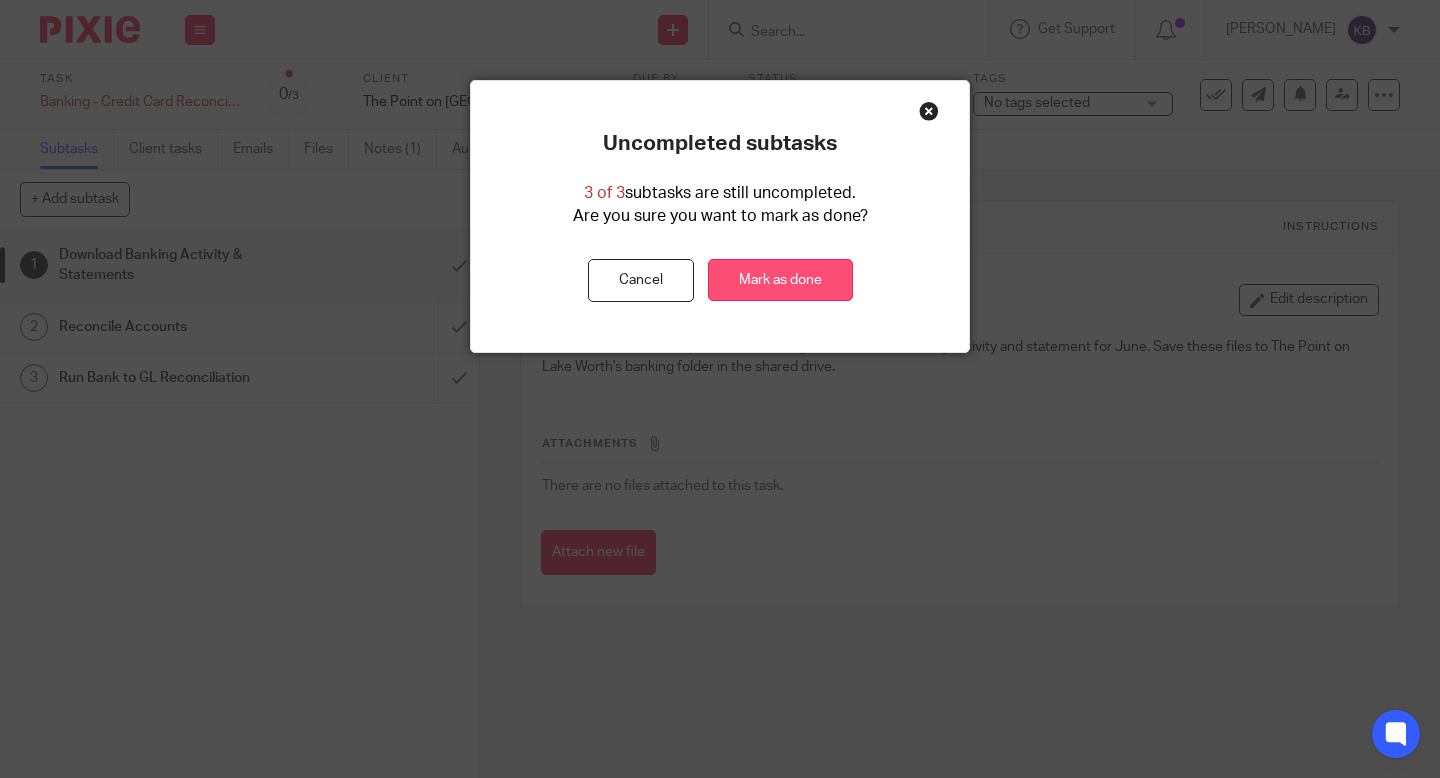 click on "Mark as done" at bounding box center (780, 280) 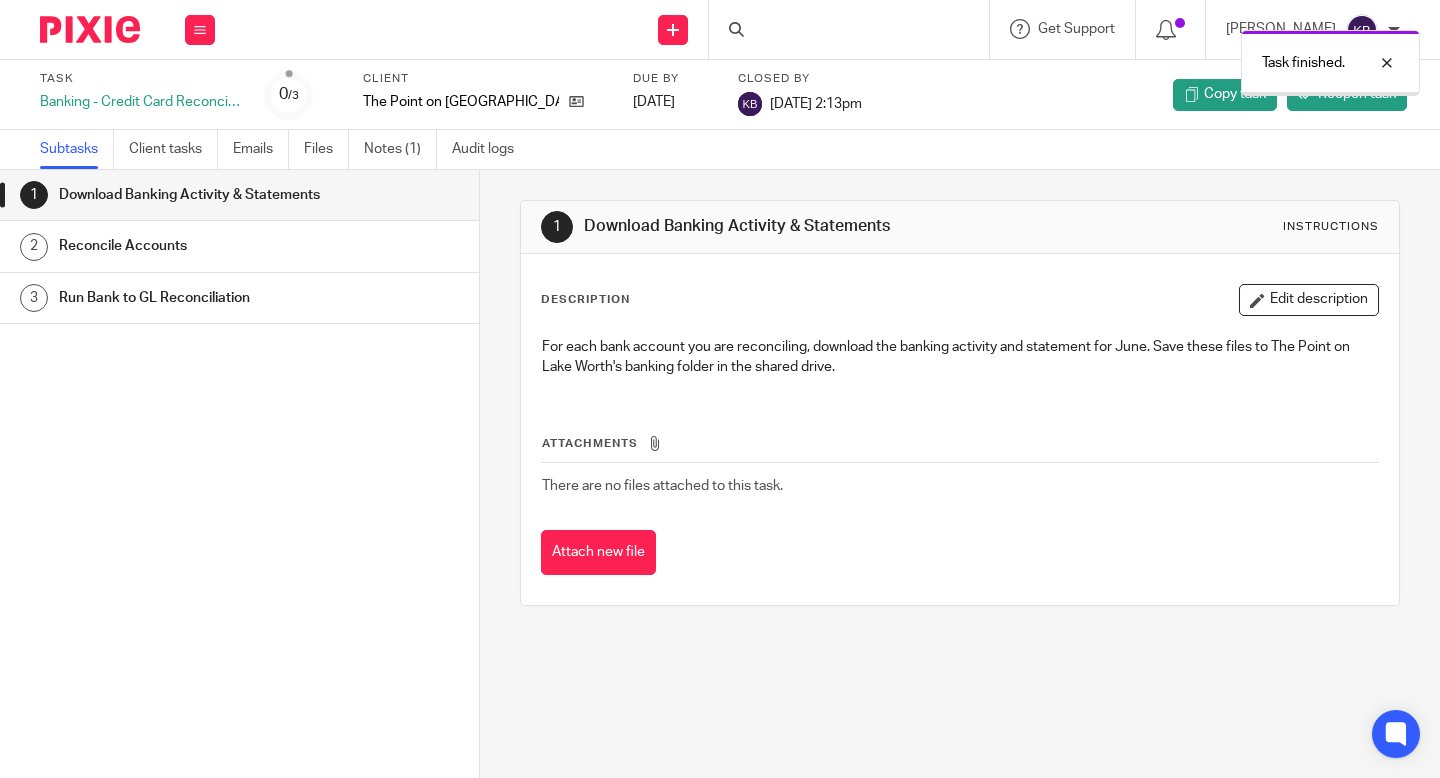 scroll, scrollTop: 0, scrollLeft: 0, axis: both 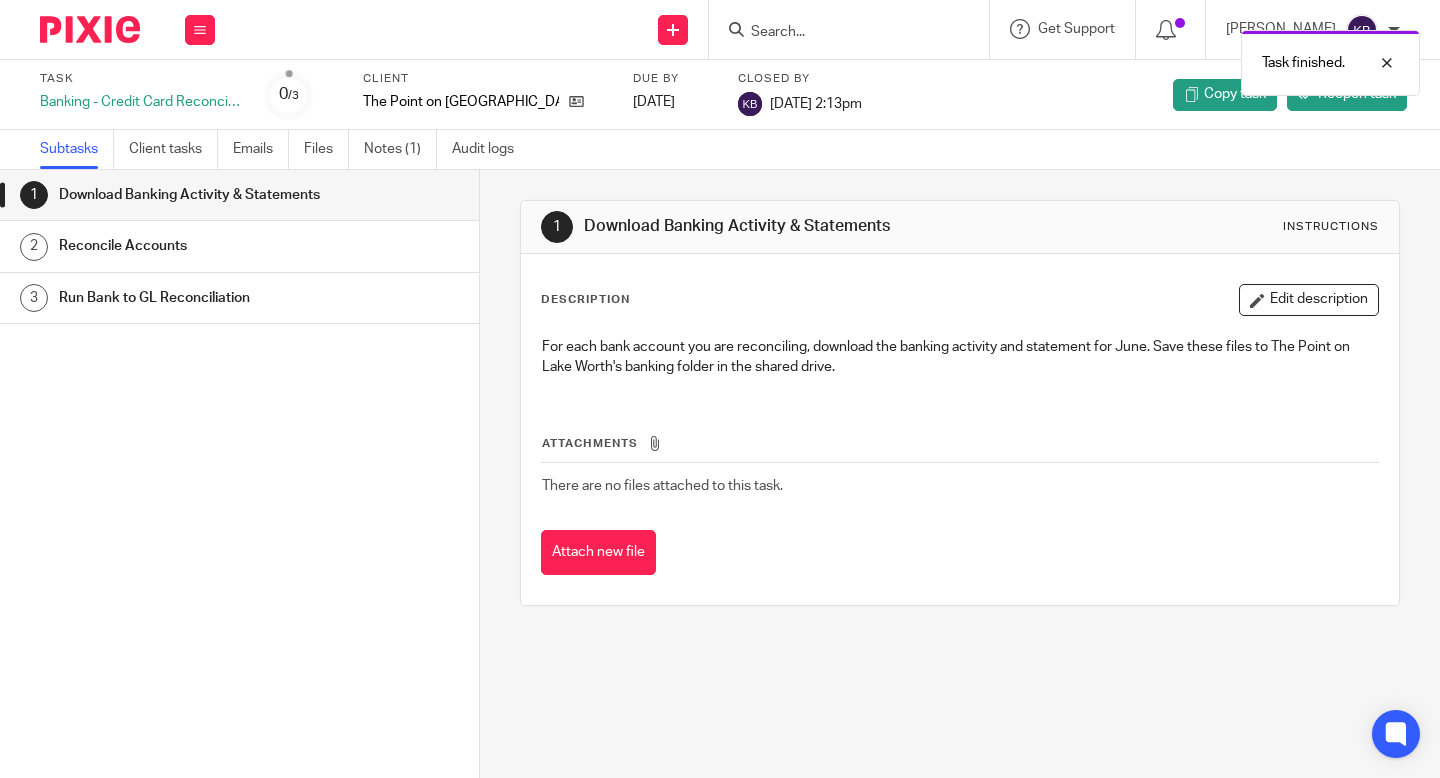 click at bounding box center [90, 29] 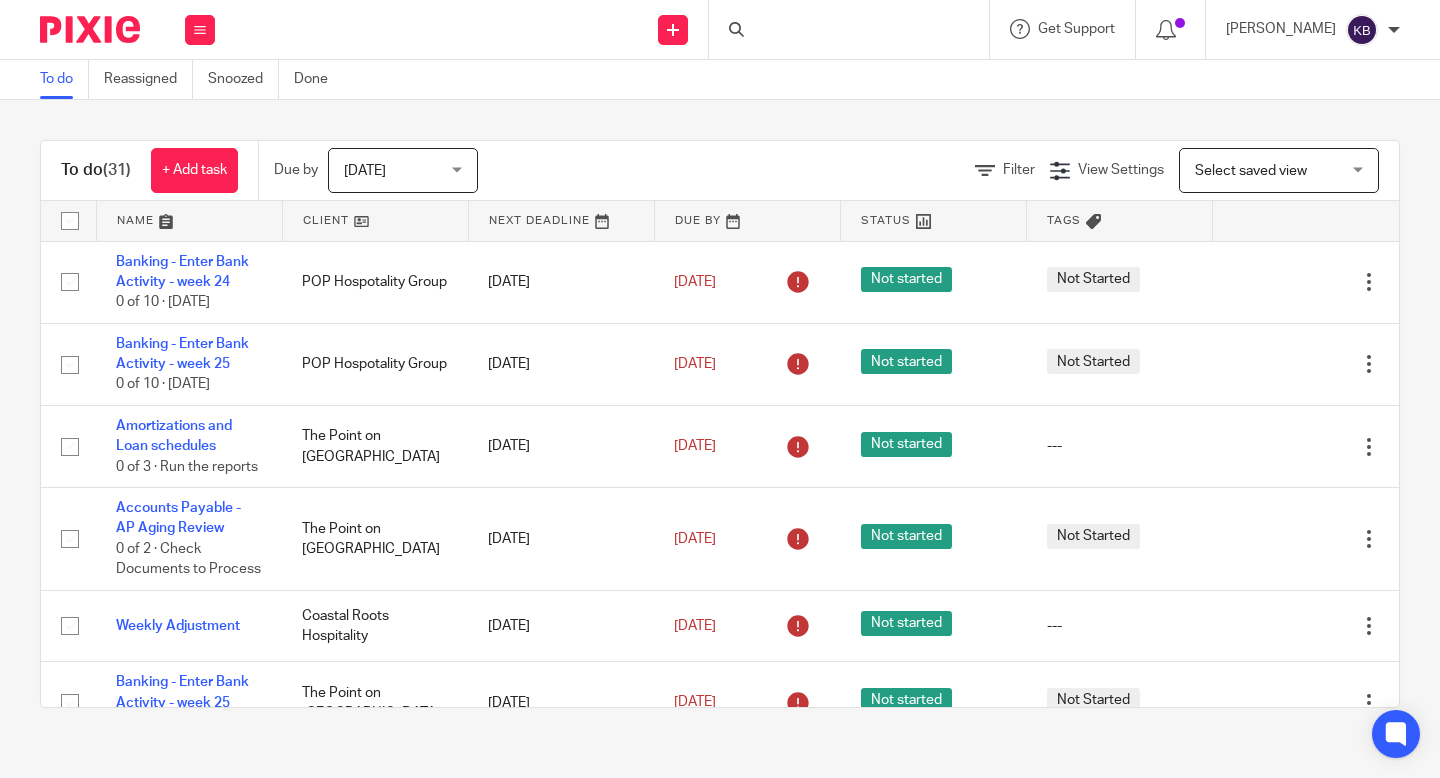 scroll, scrollTop: 0, scrollLeft: 0, axis: both 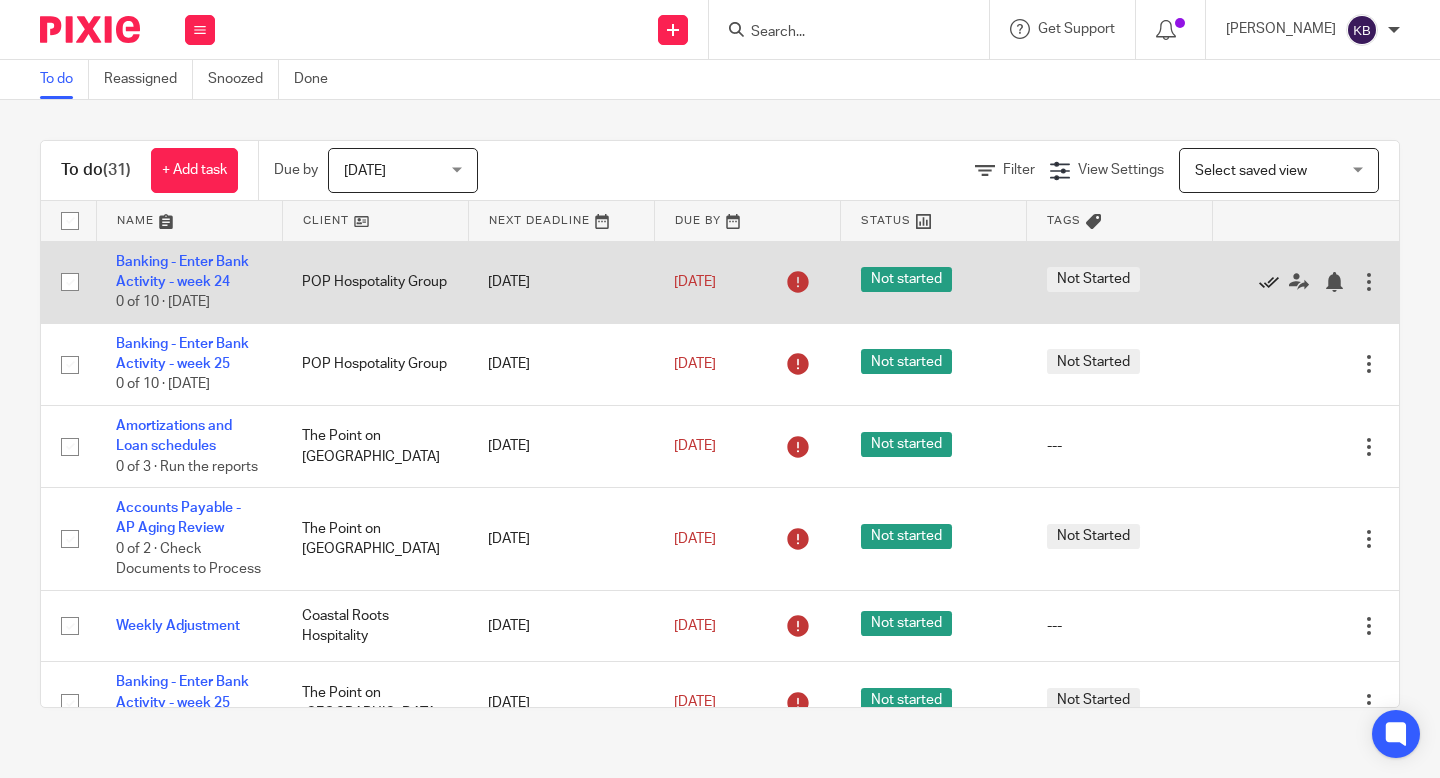click 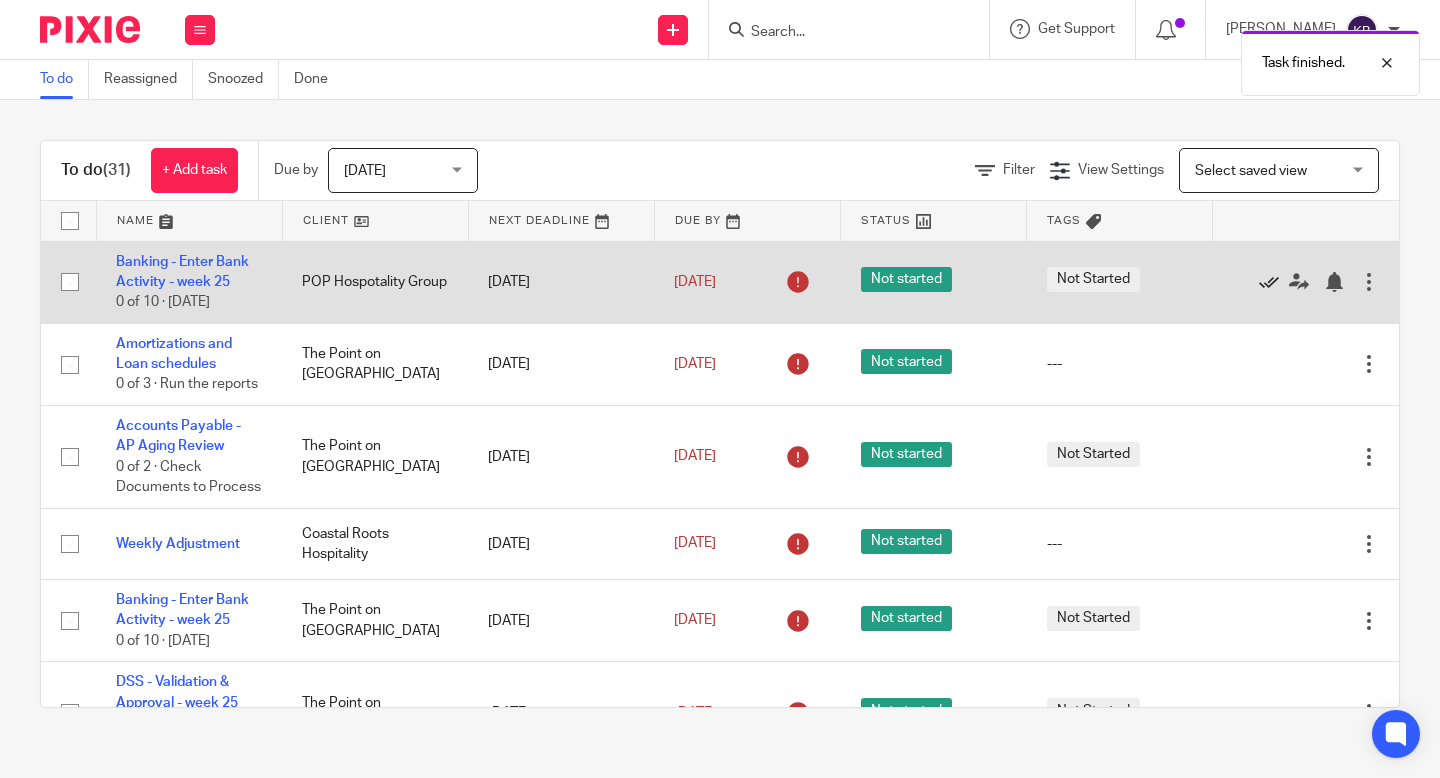 click 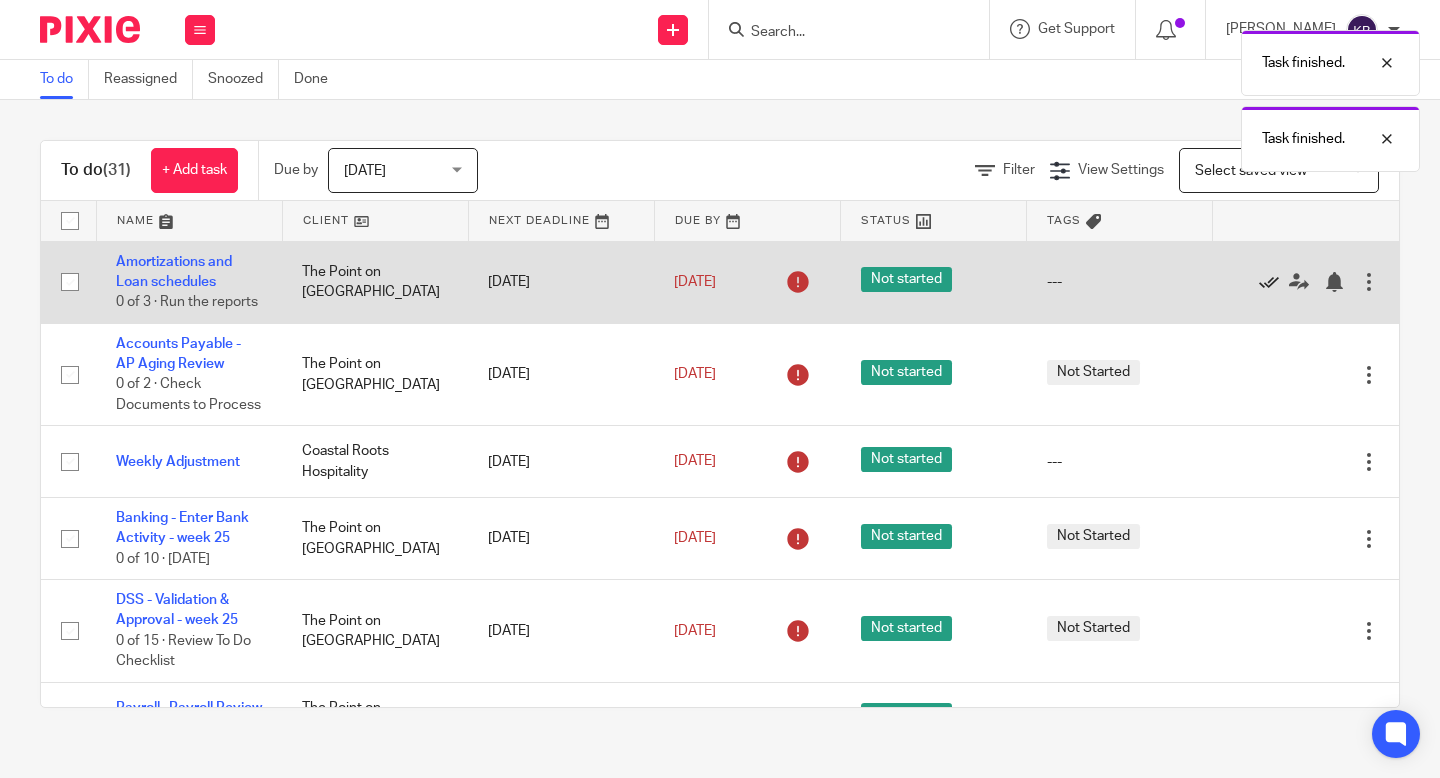 click 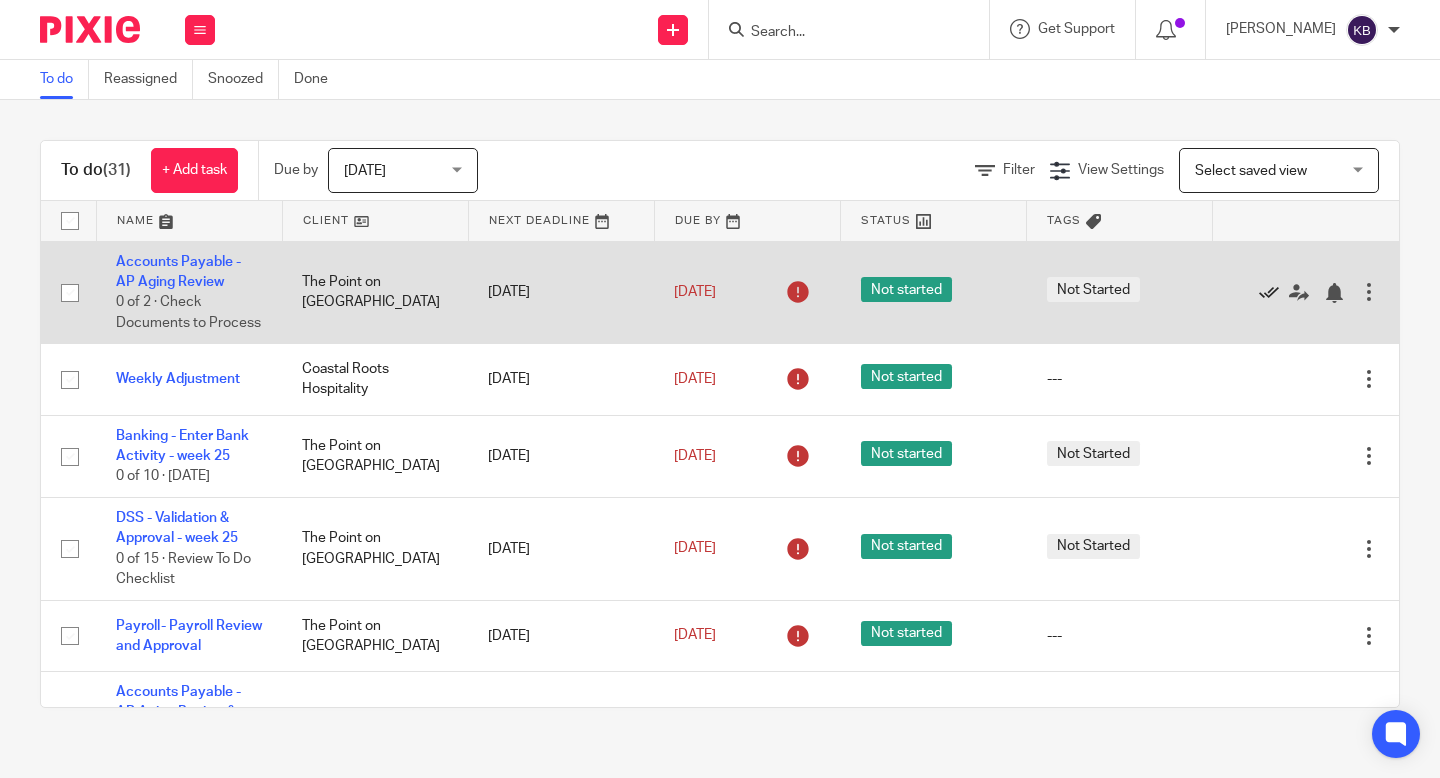 click 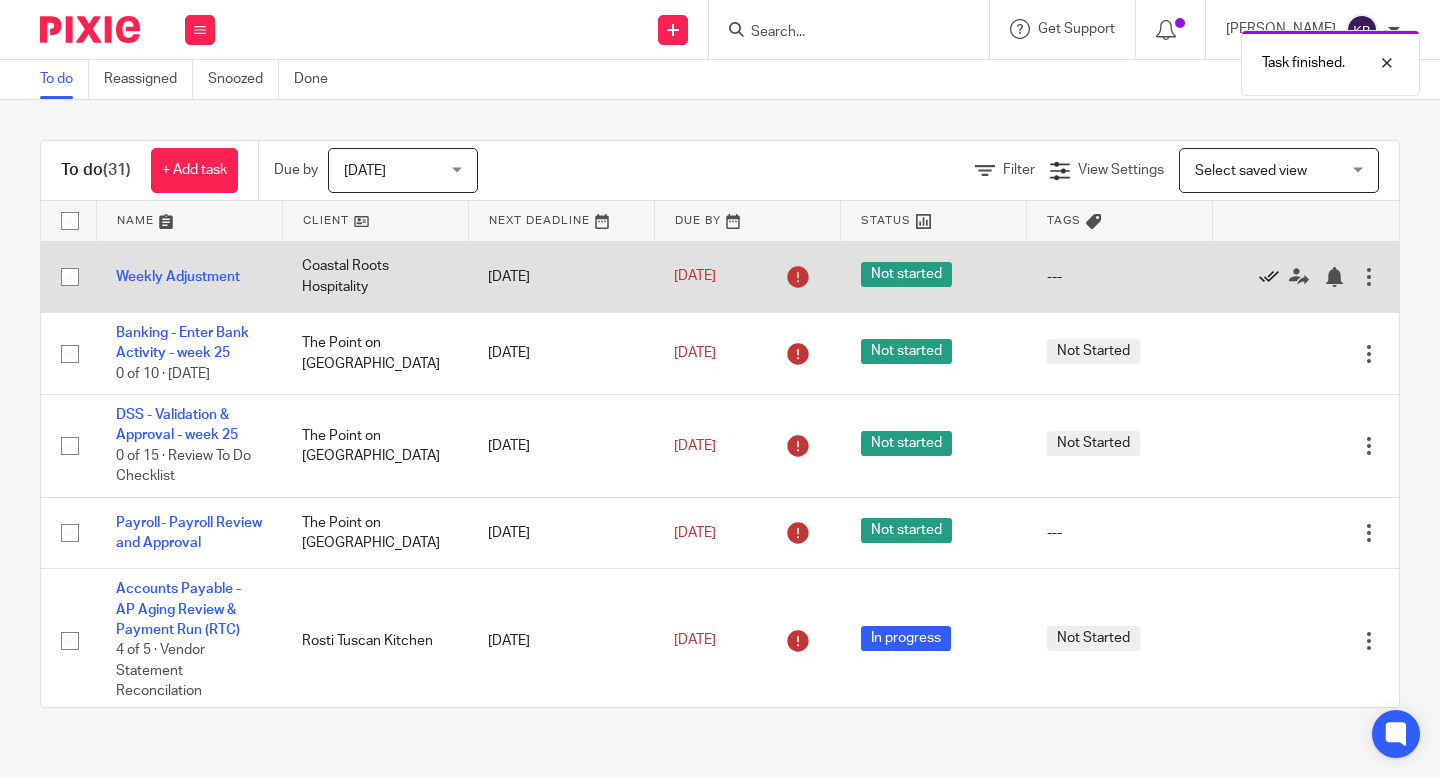 click 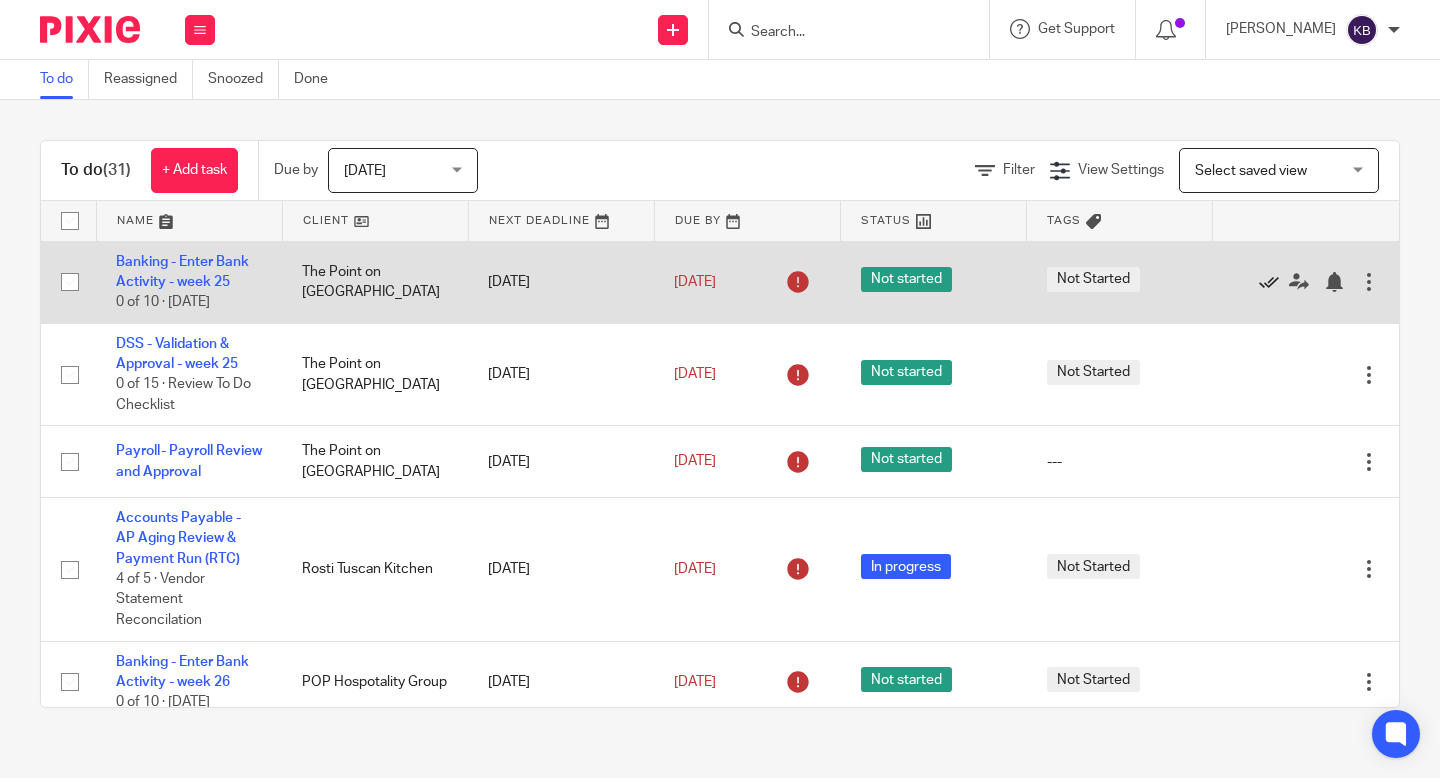click 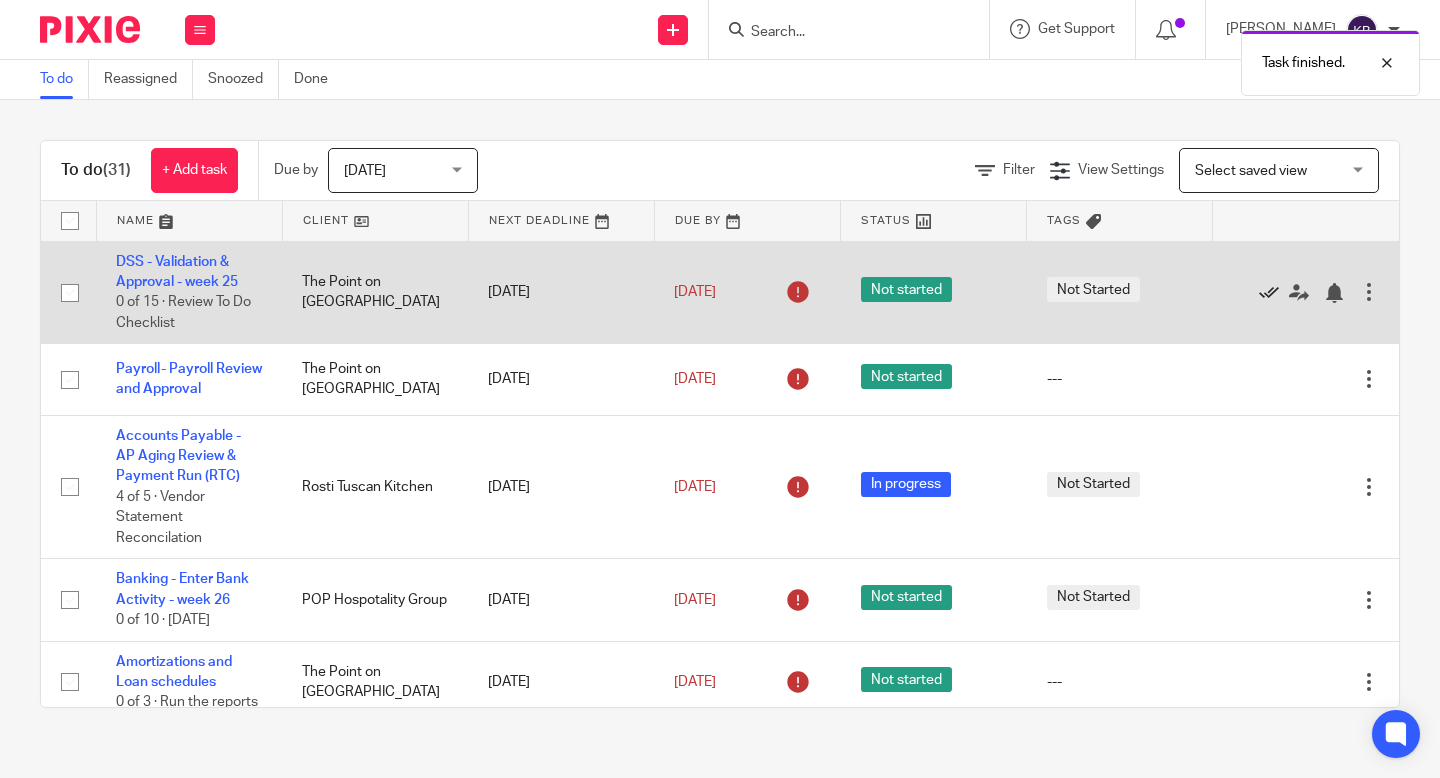 click 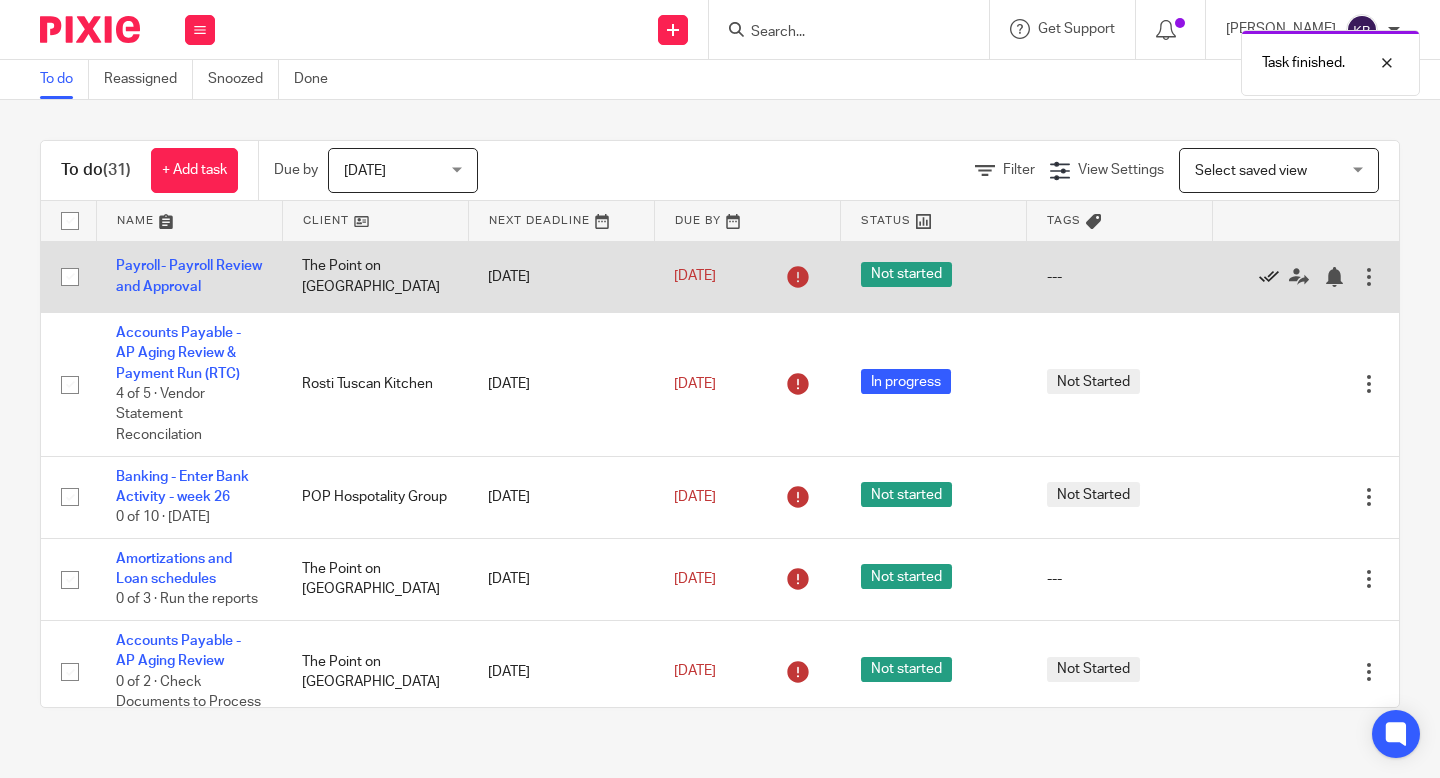 click 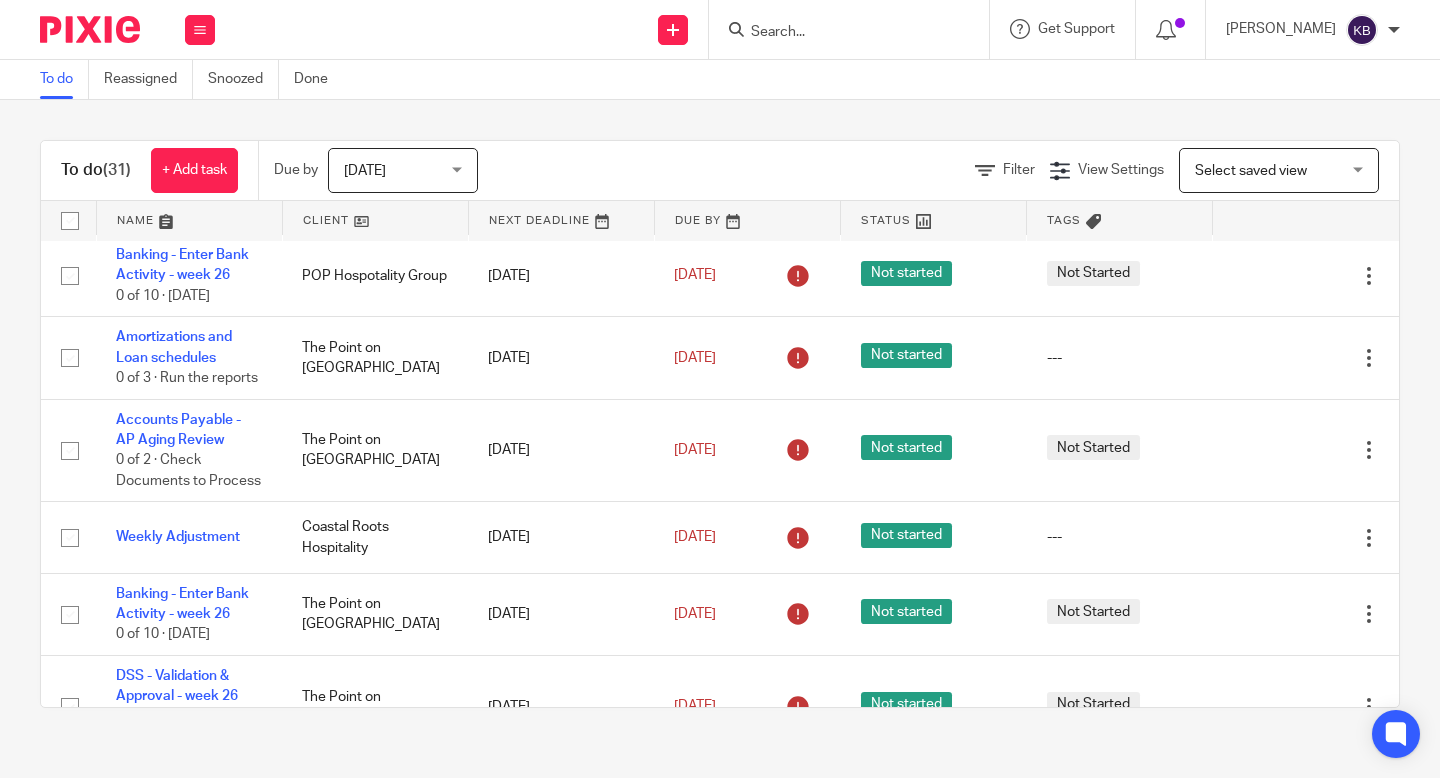 scroll, scrollTop: 146, scrollLeft: 0, axis: vertical 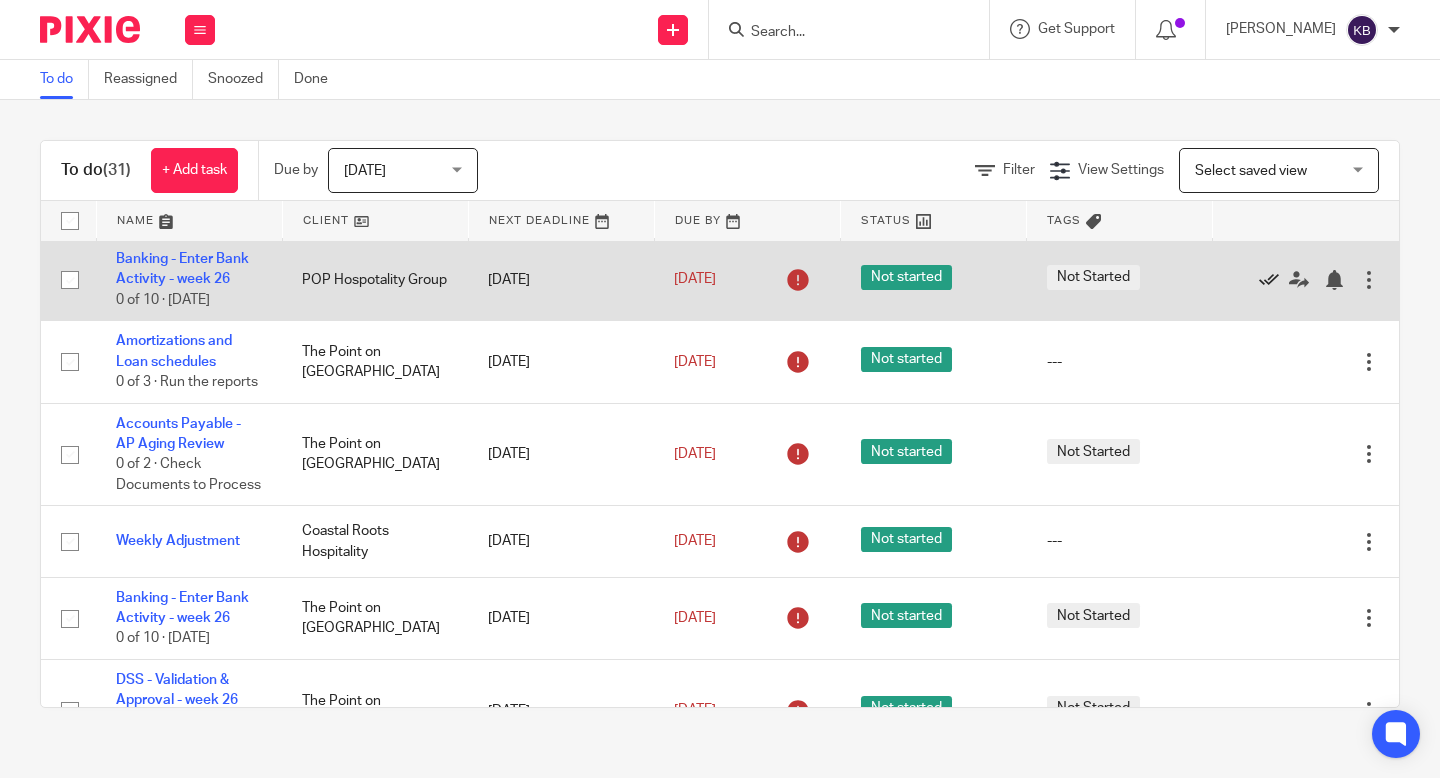 click 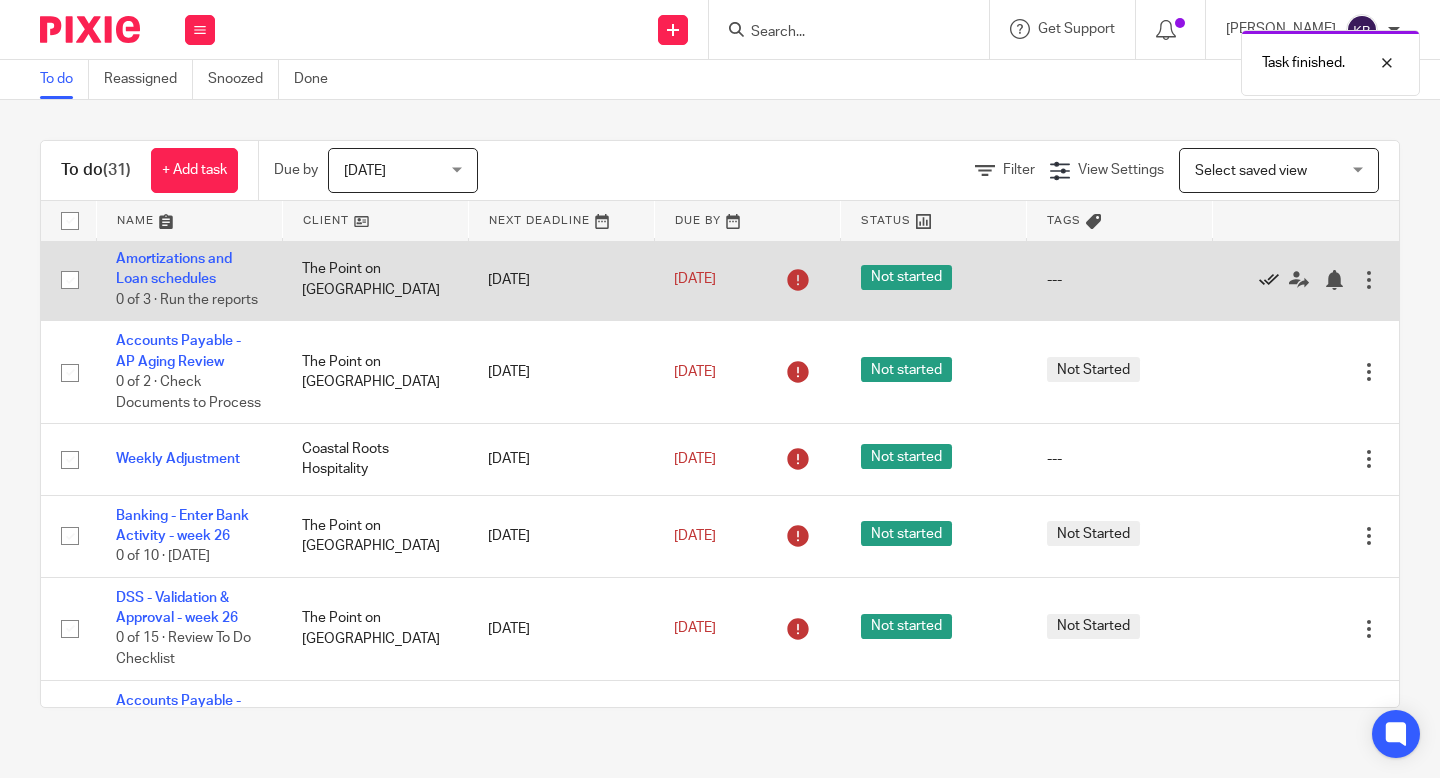 click 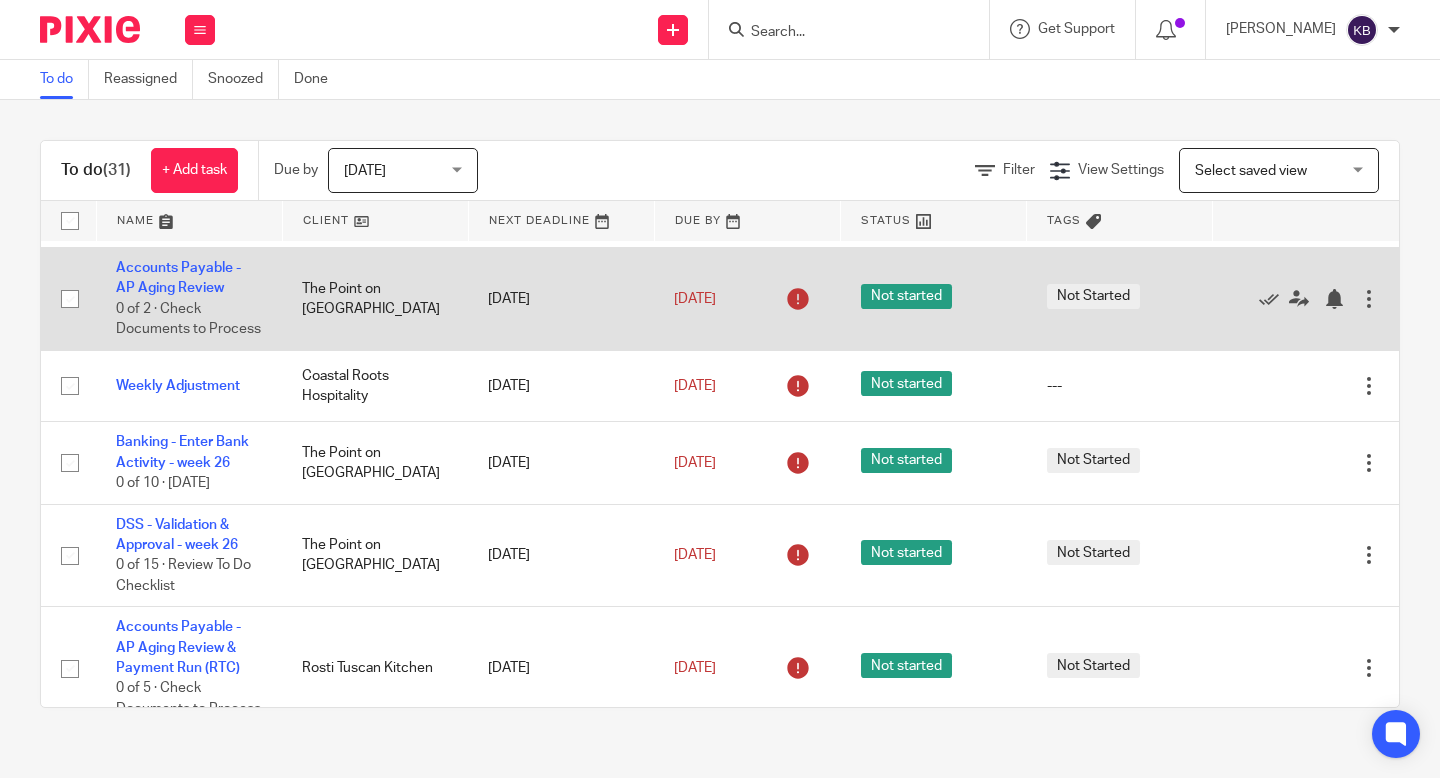 scroll, scrollTop: 184, scrollLeft: 0, axis: vertical 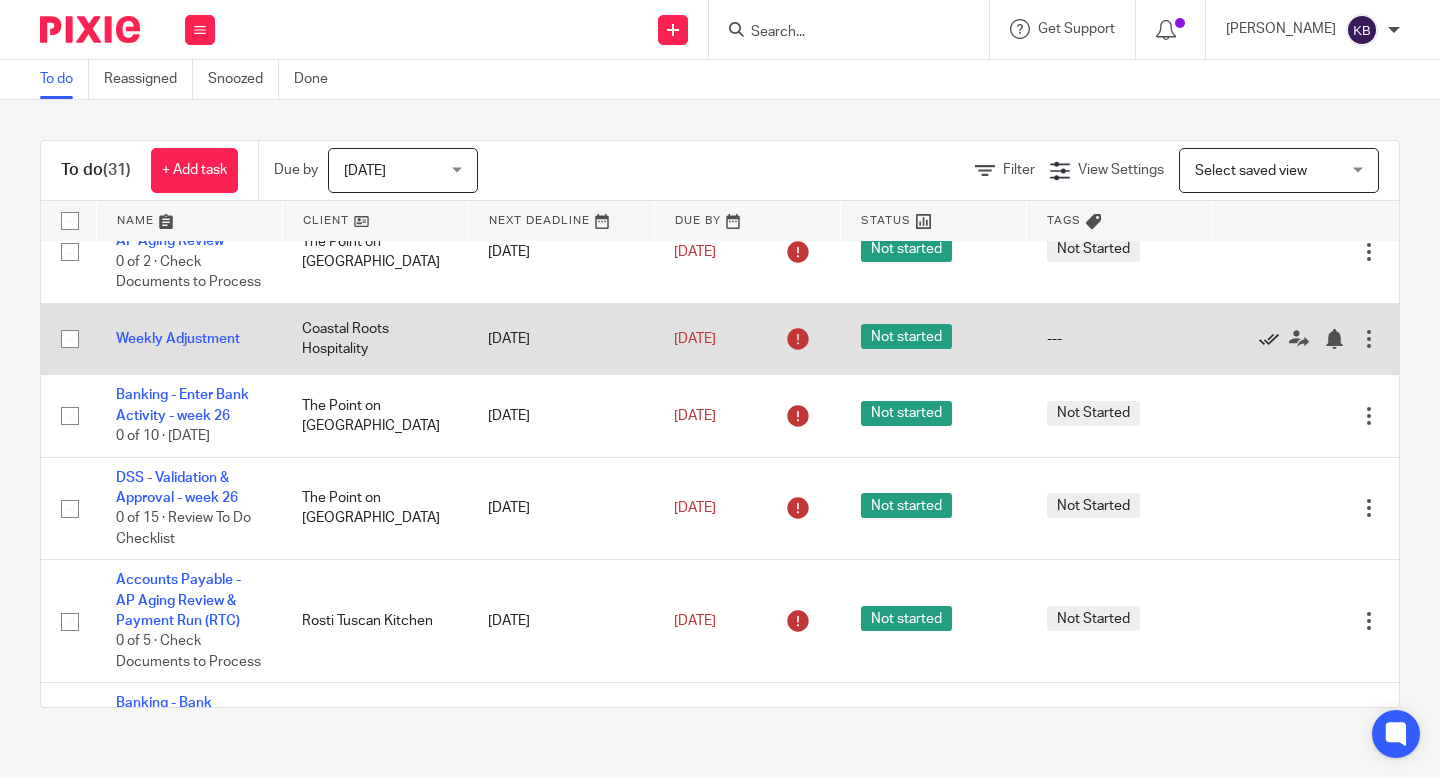 click 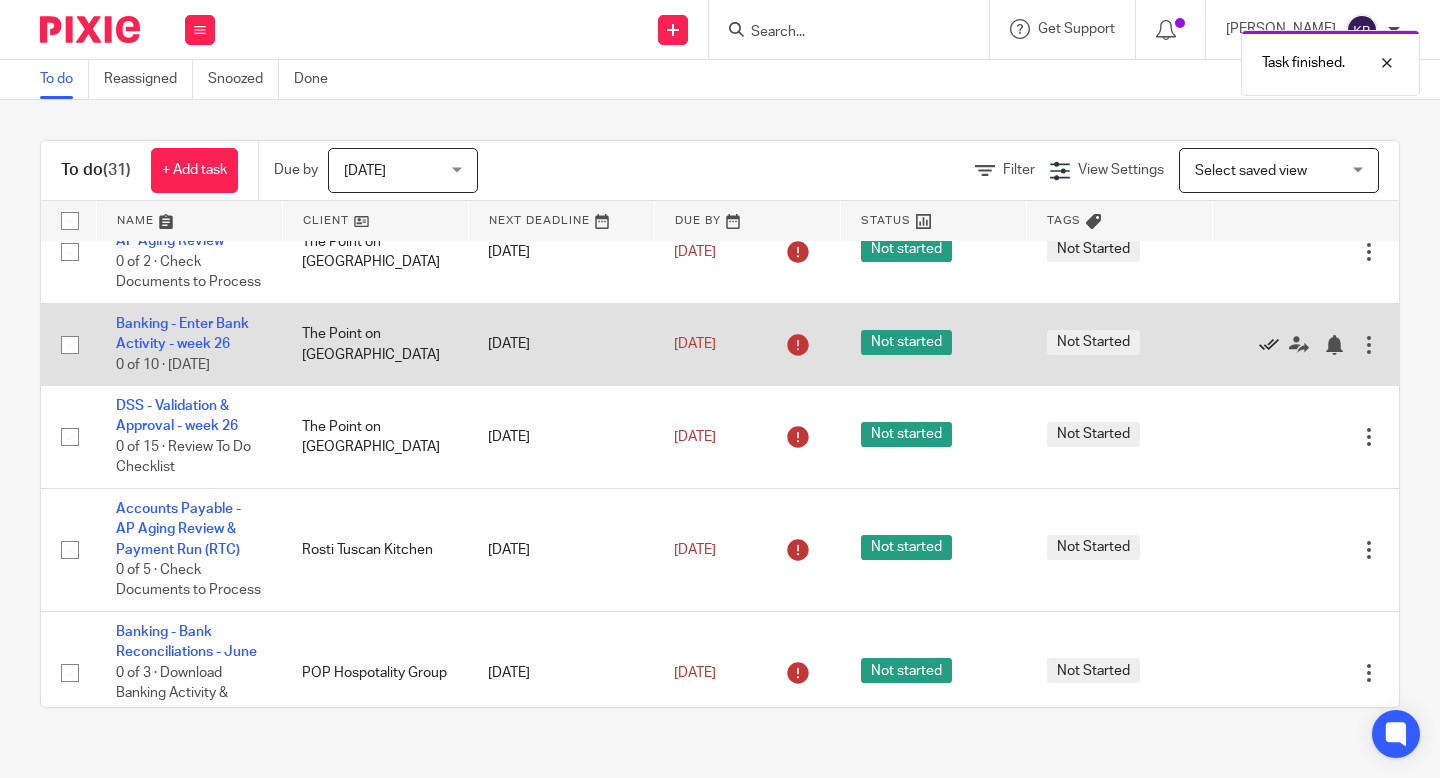 click 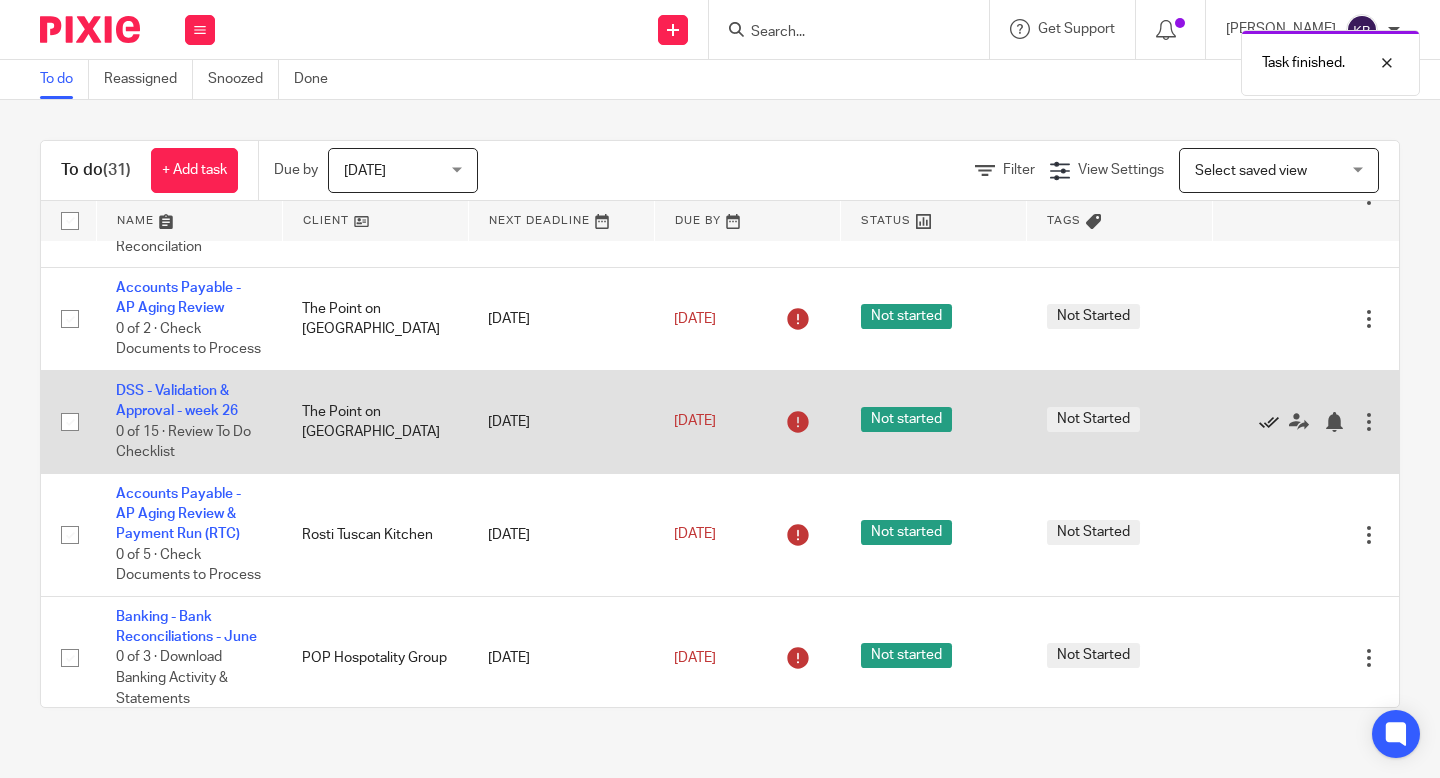 scroll, scrollTop: 115, scrollLeft: 0, axis: vertical 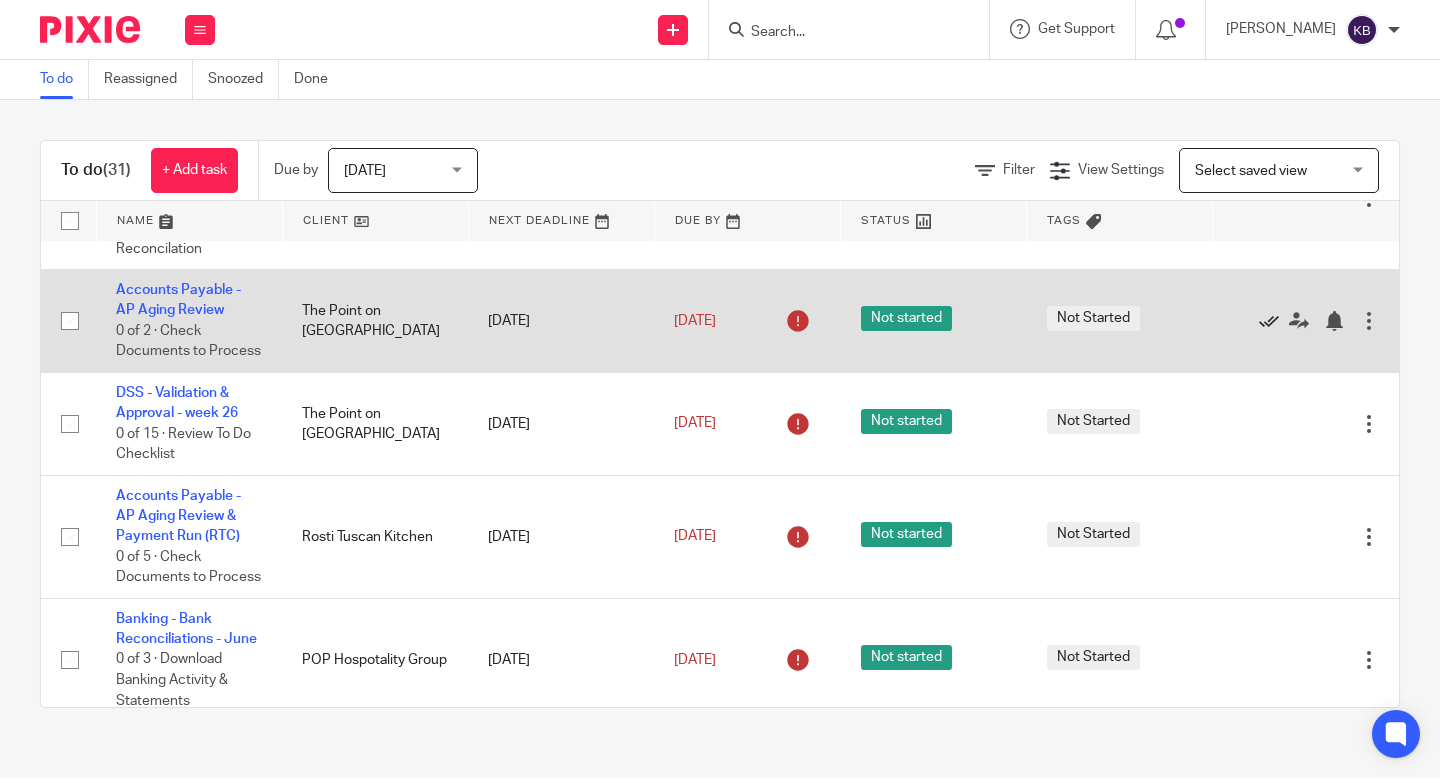 click 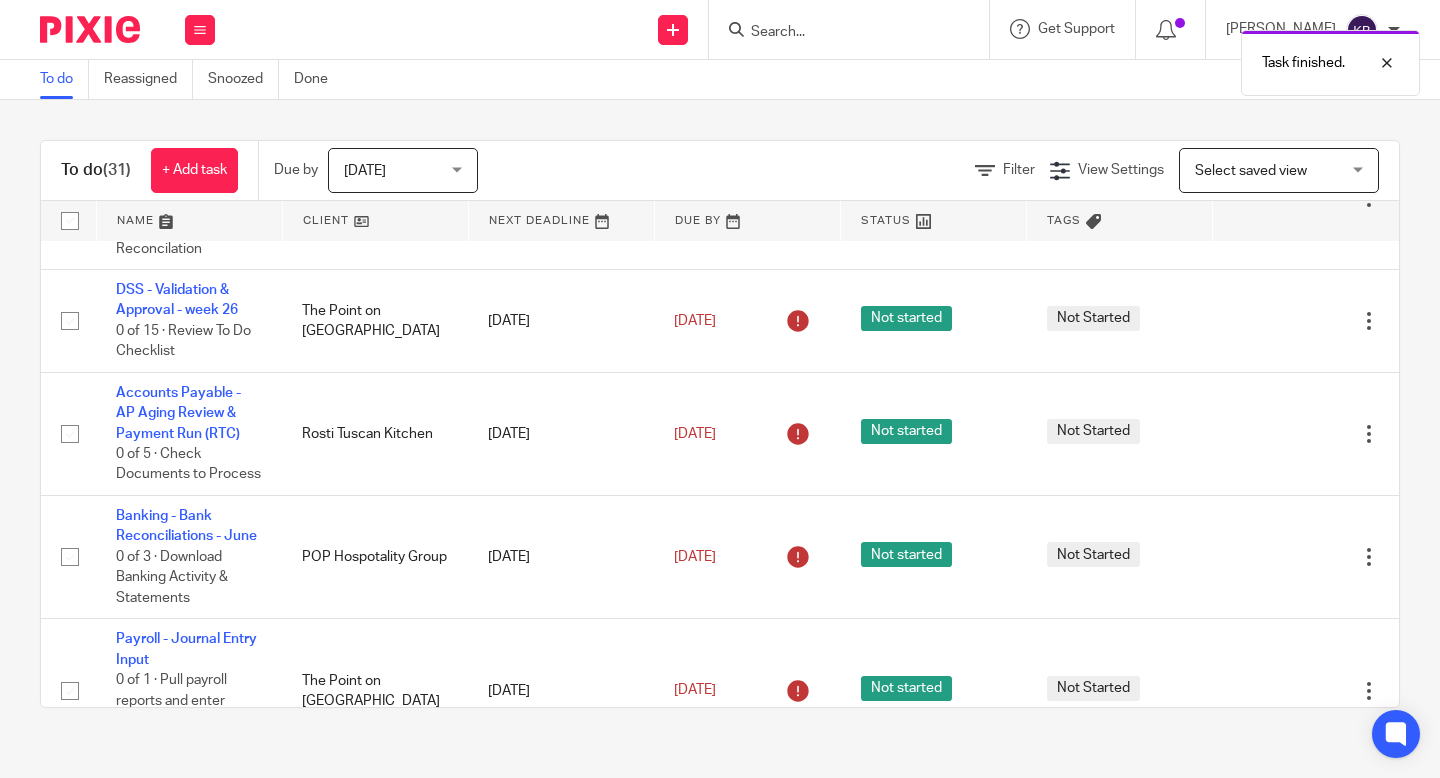 click 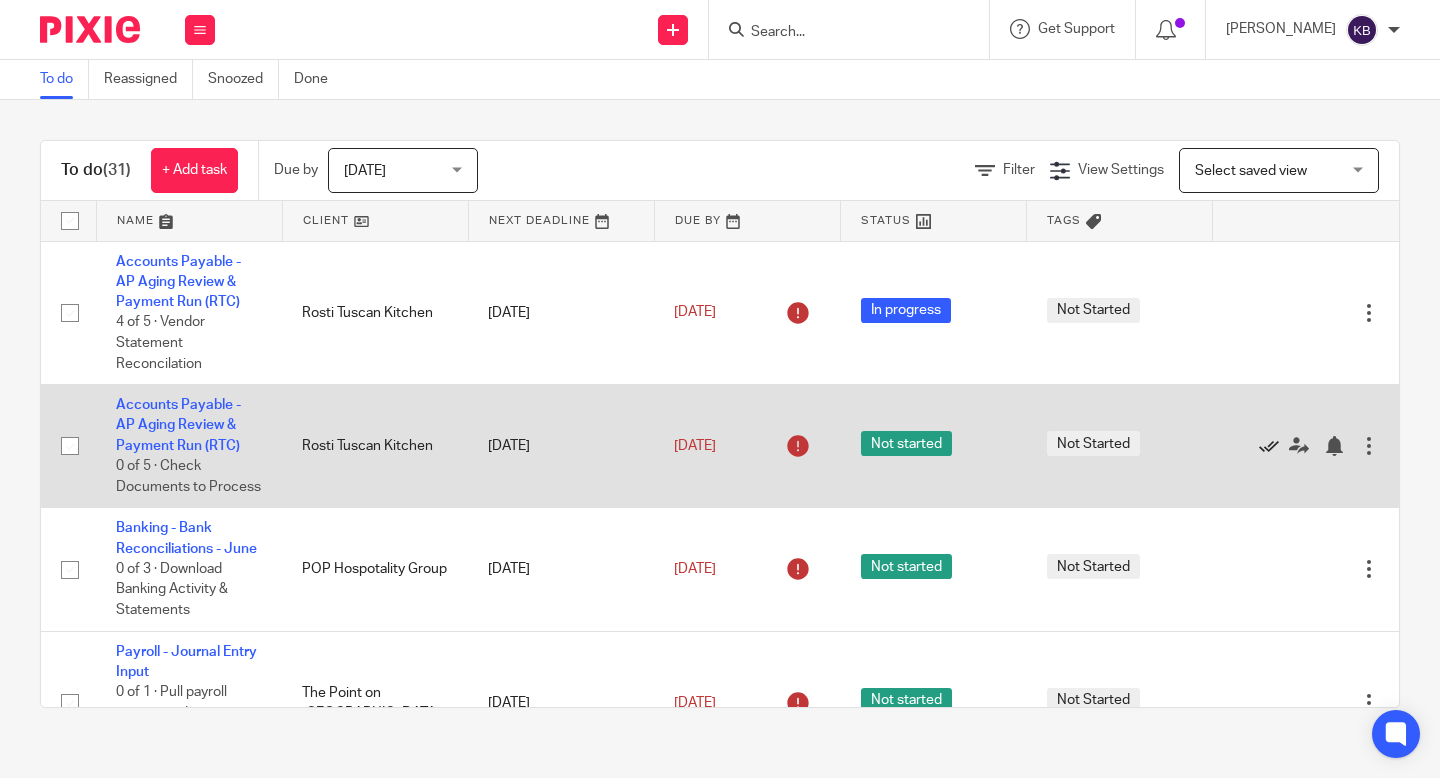scroll, scrollTop: 1, scrollLeft: 0, axis: vertical 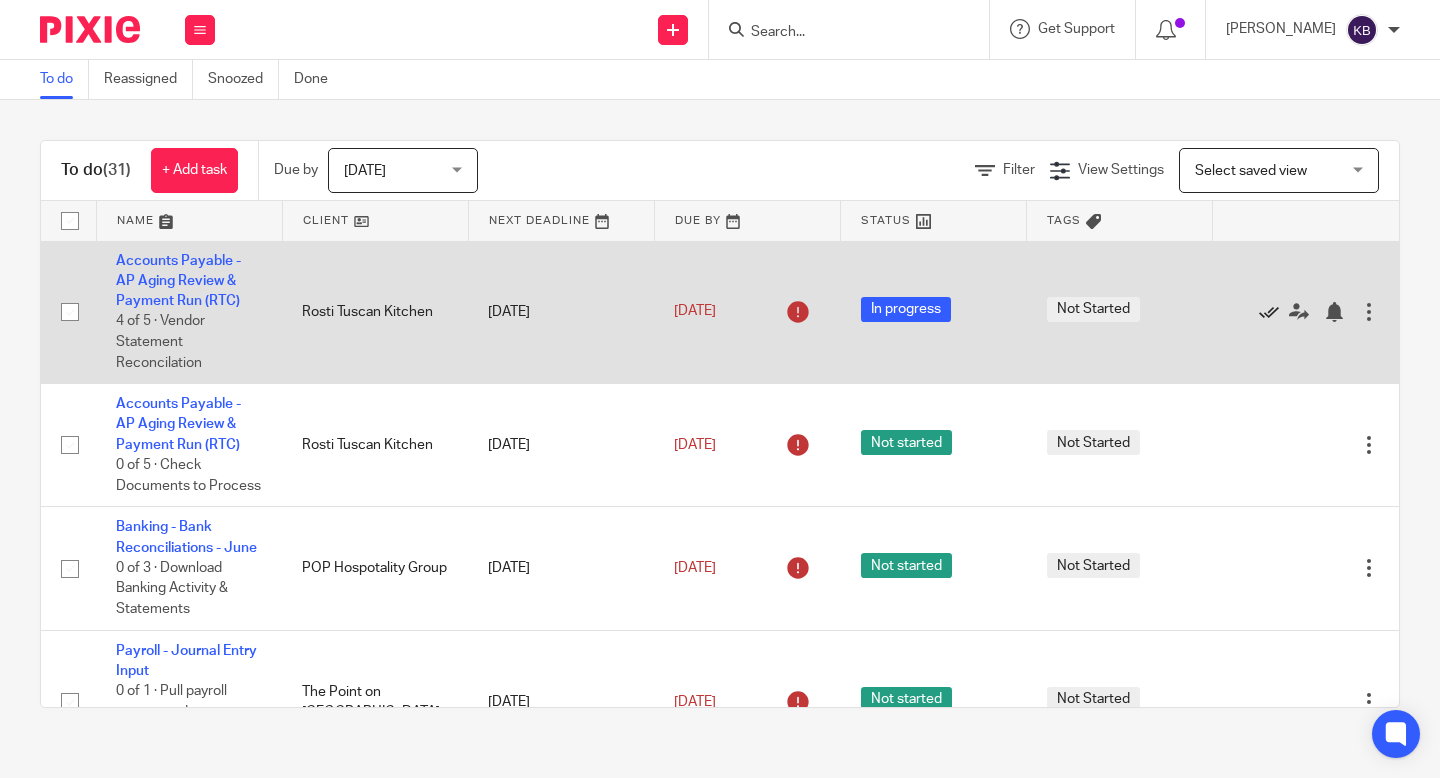 click 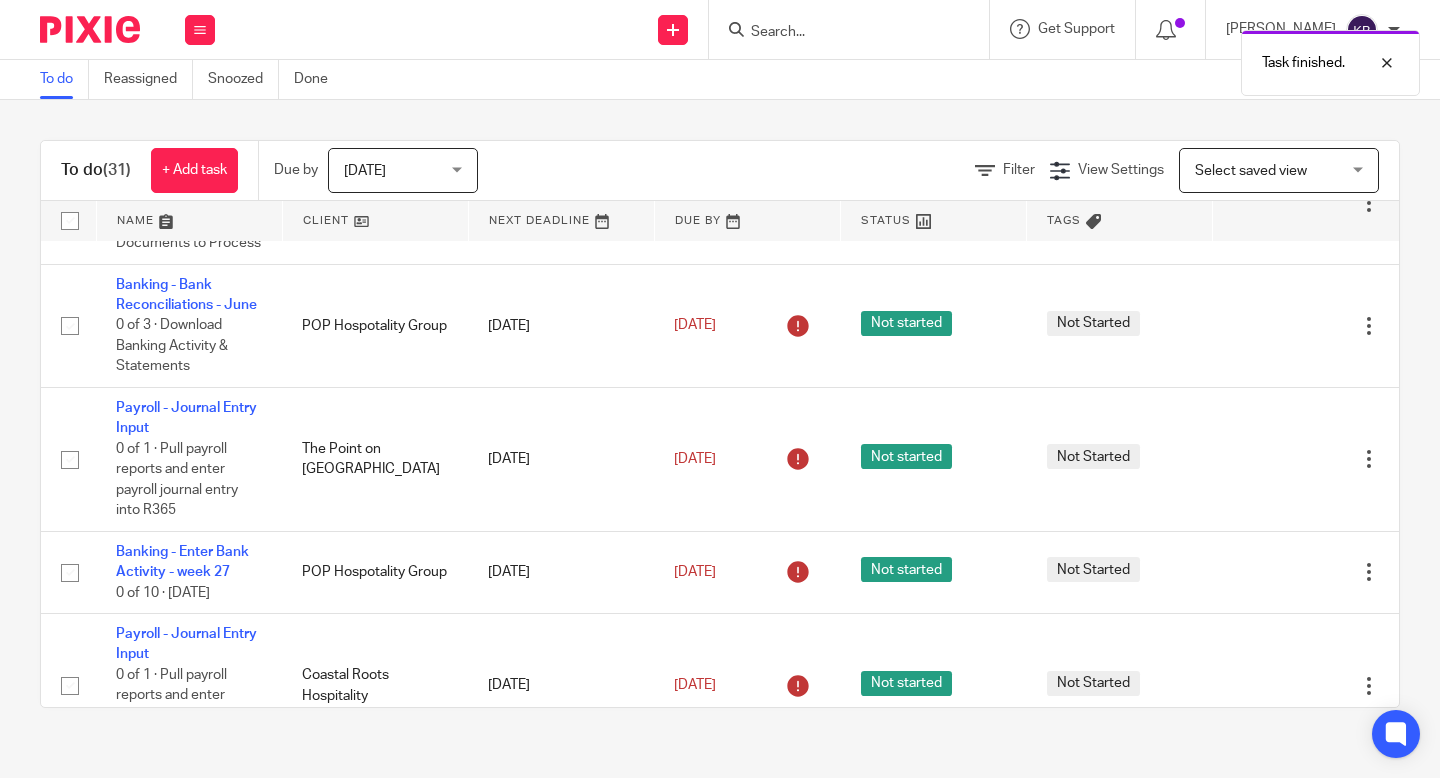 scroll, scrollTop: 99, scrollLeft: 0, axis: vertical 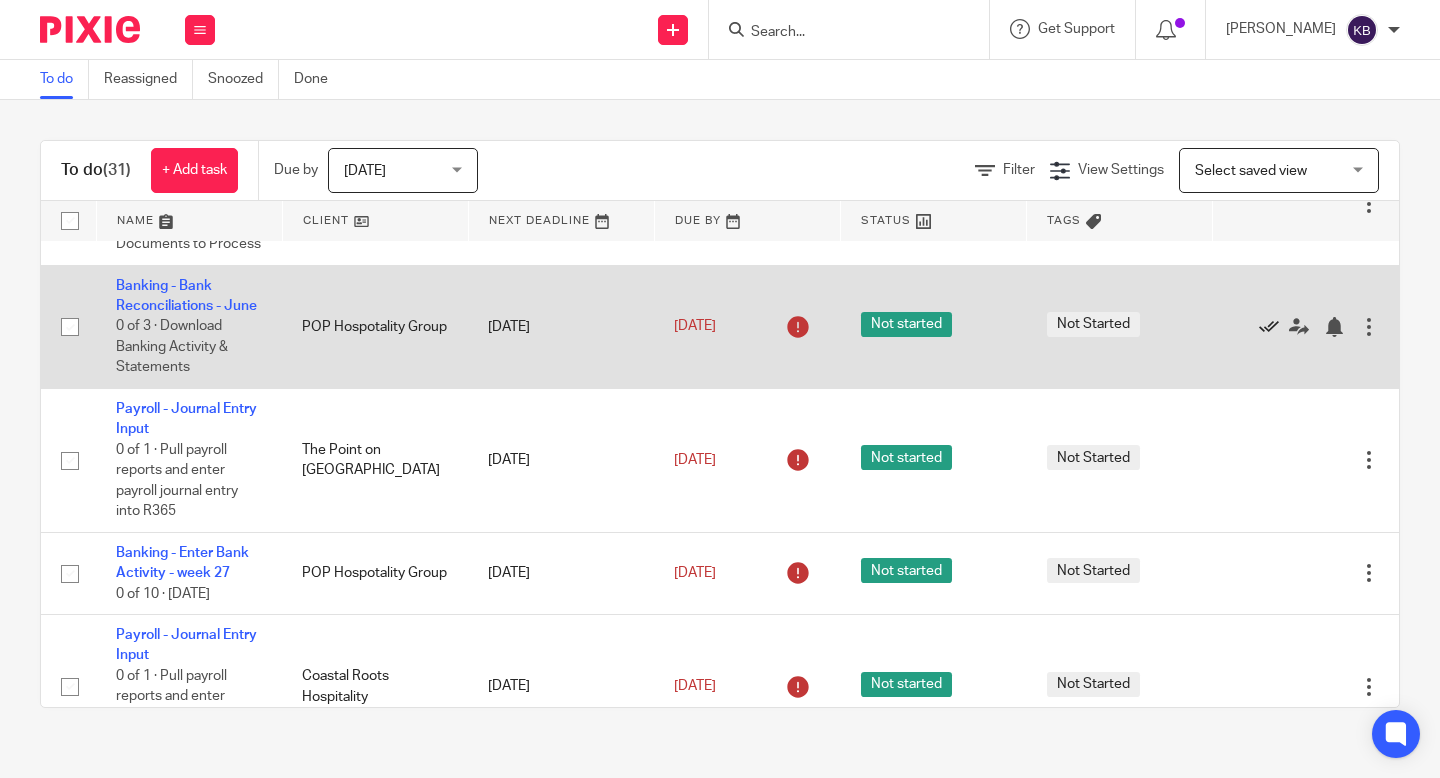 click 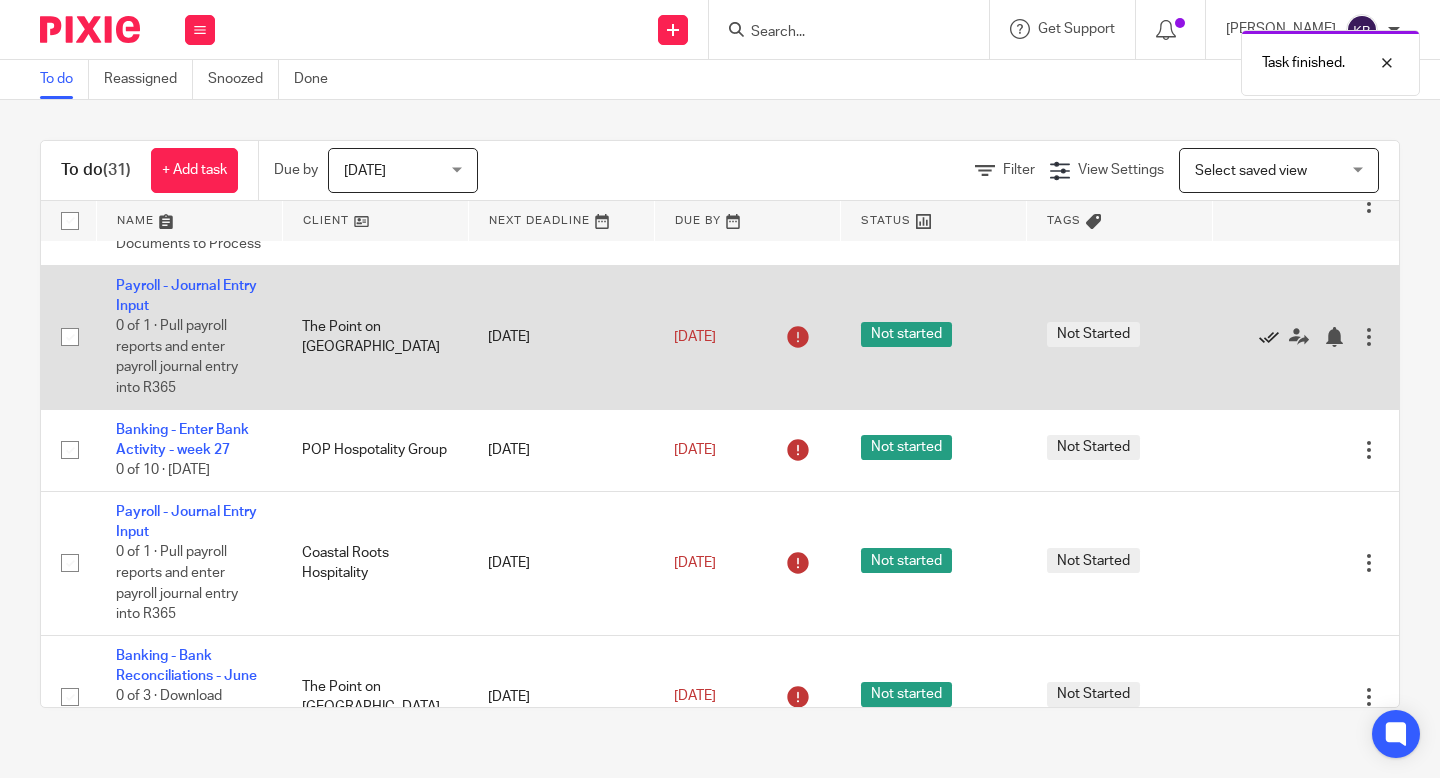 click 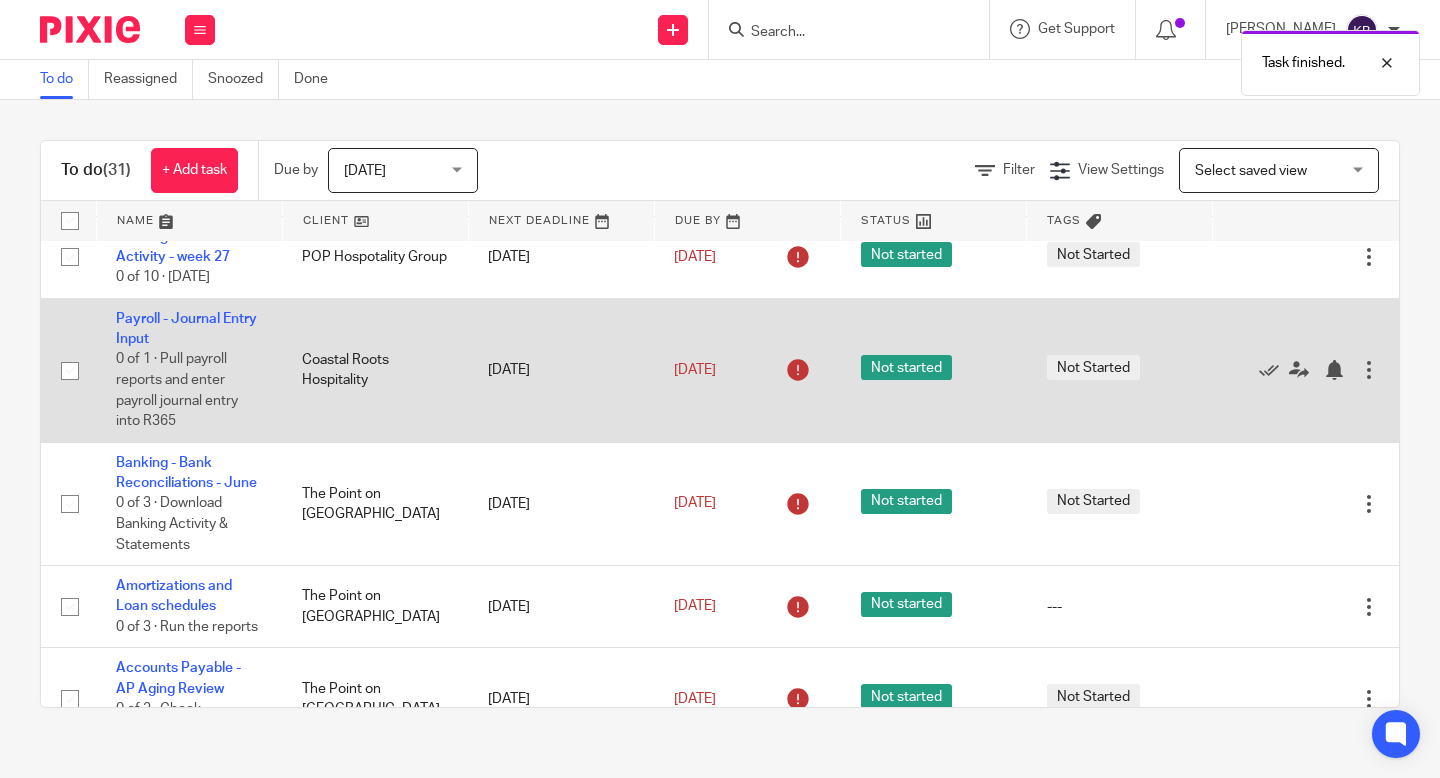 scroll, scrollTop: 155, scrollLeft: 0, axis: vertical 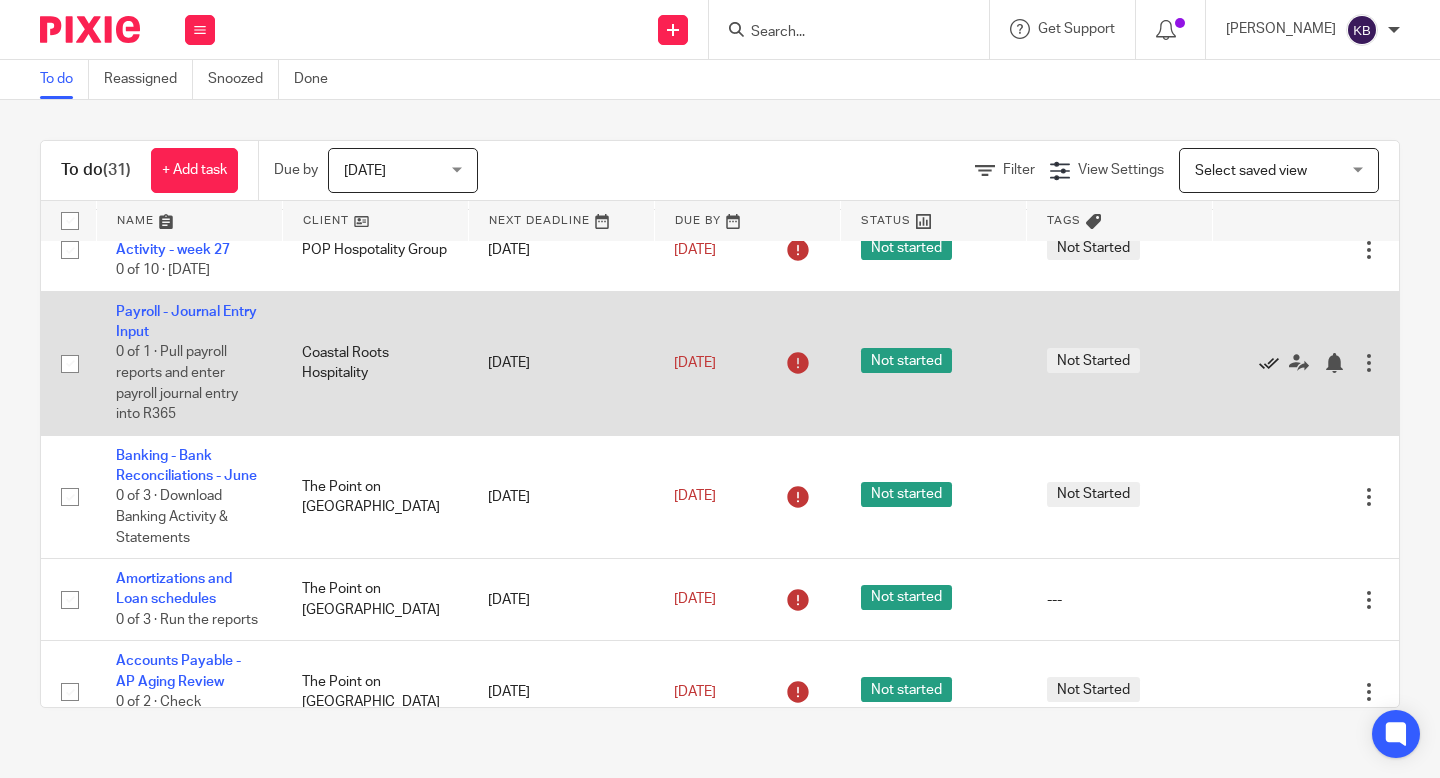 click 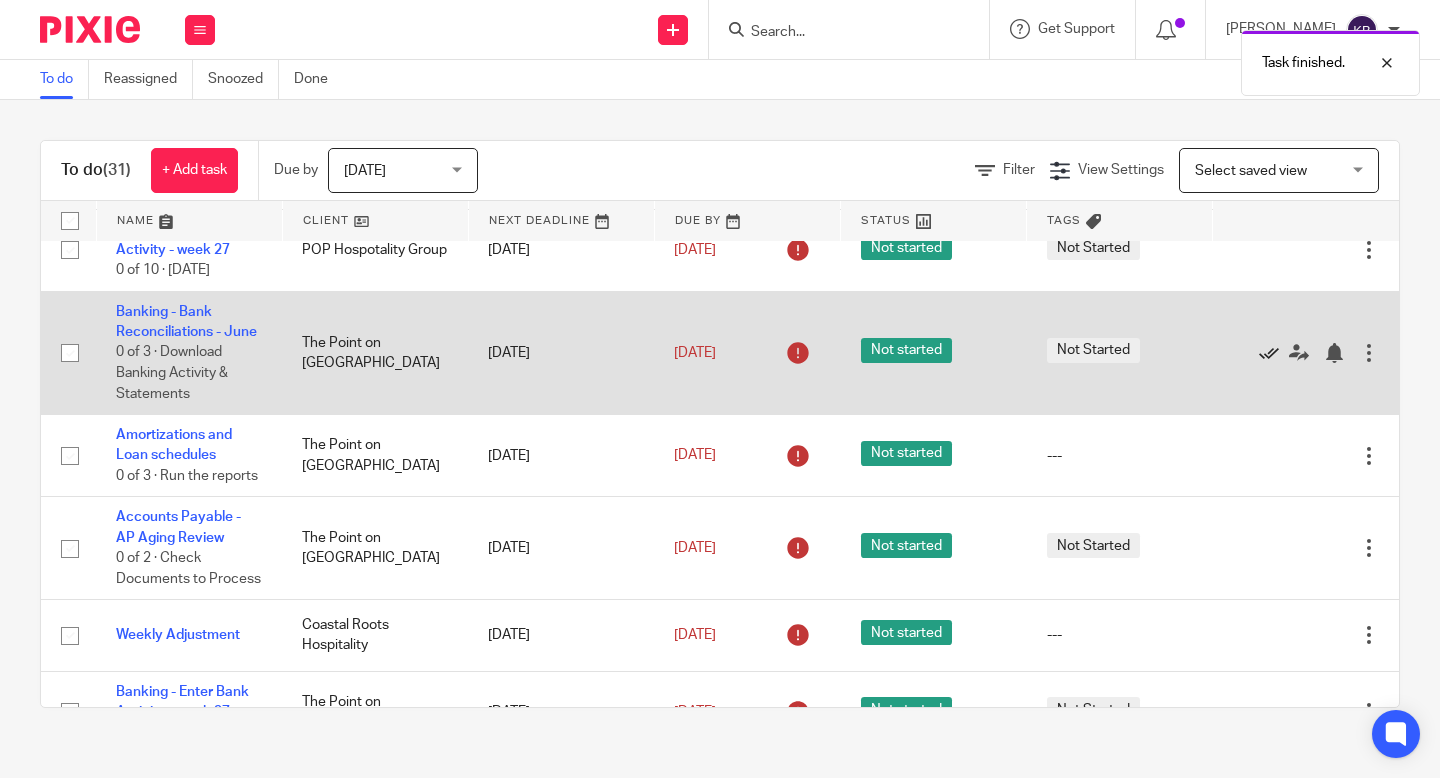 click 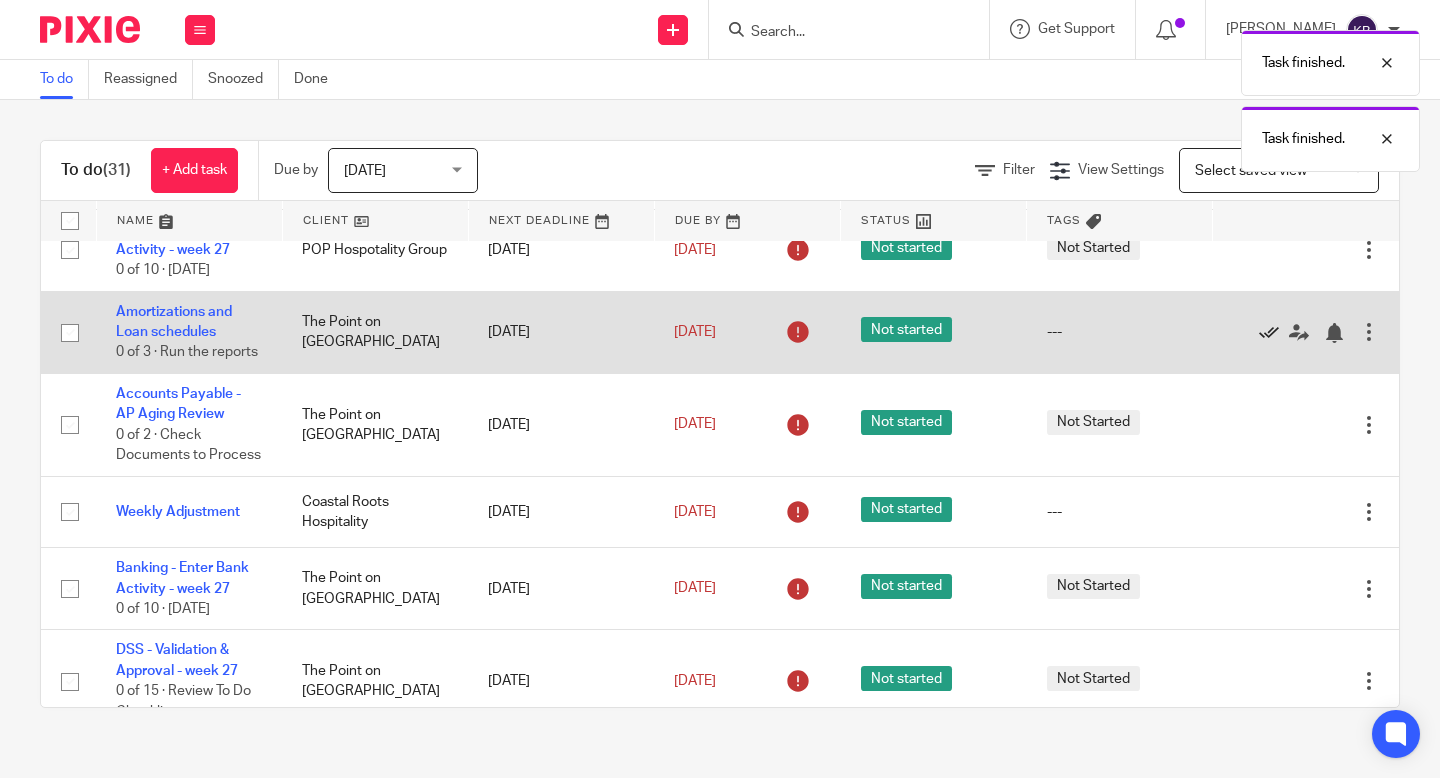 click 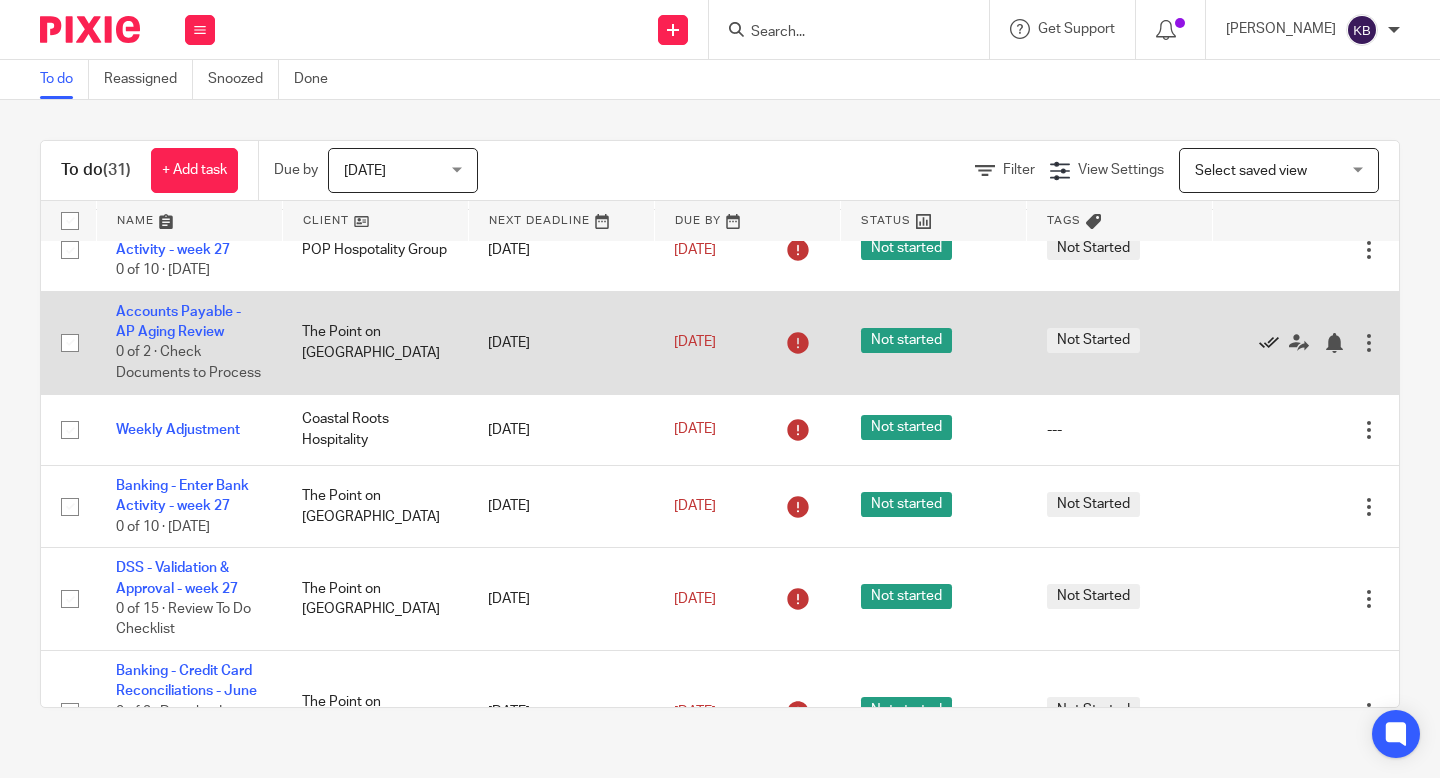 click 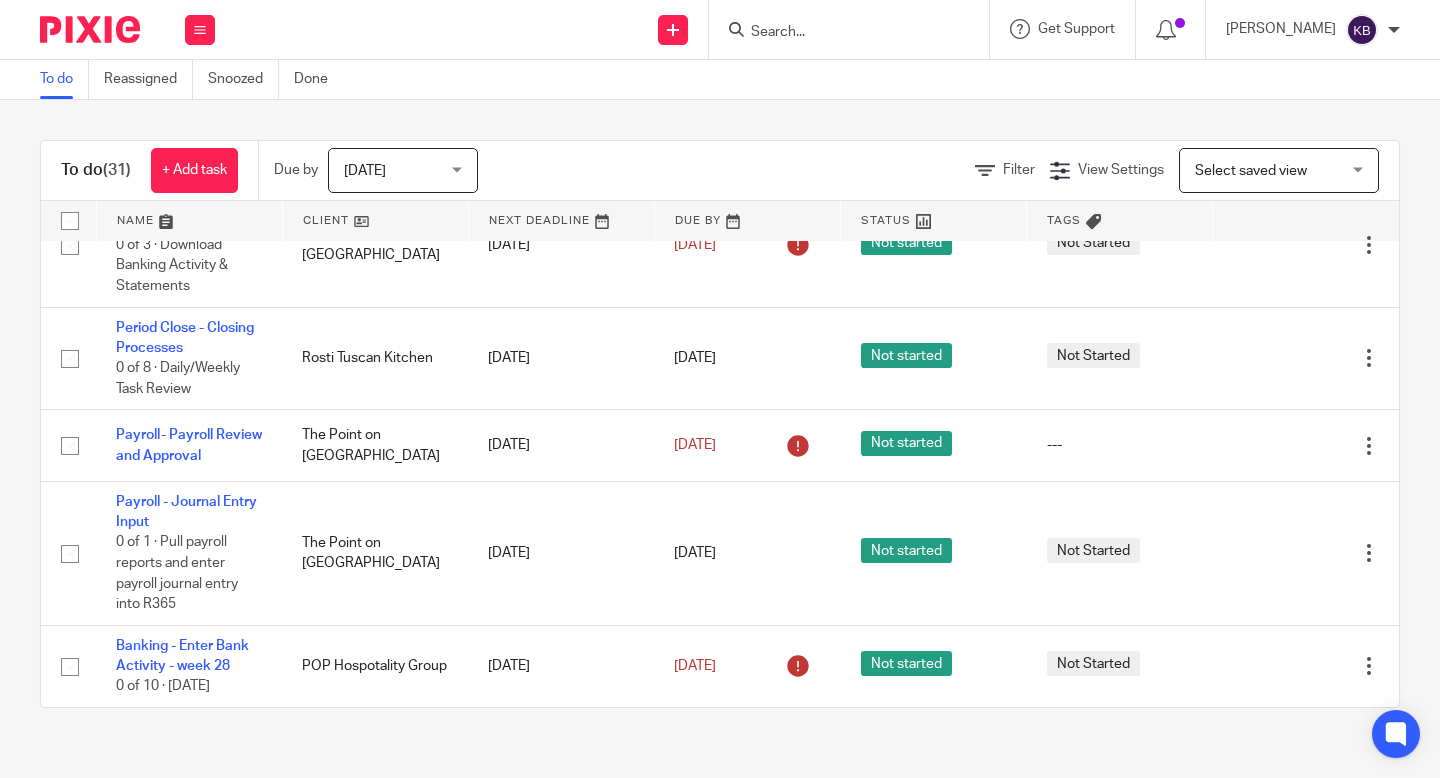 scroll, scrollTop: 0, scrollLeft: 0, axis: both 